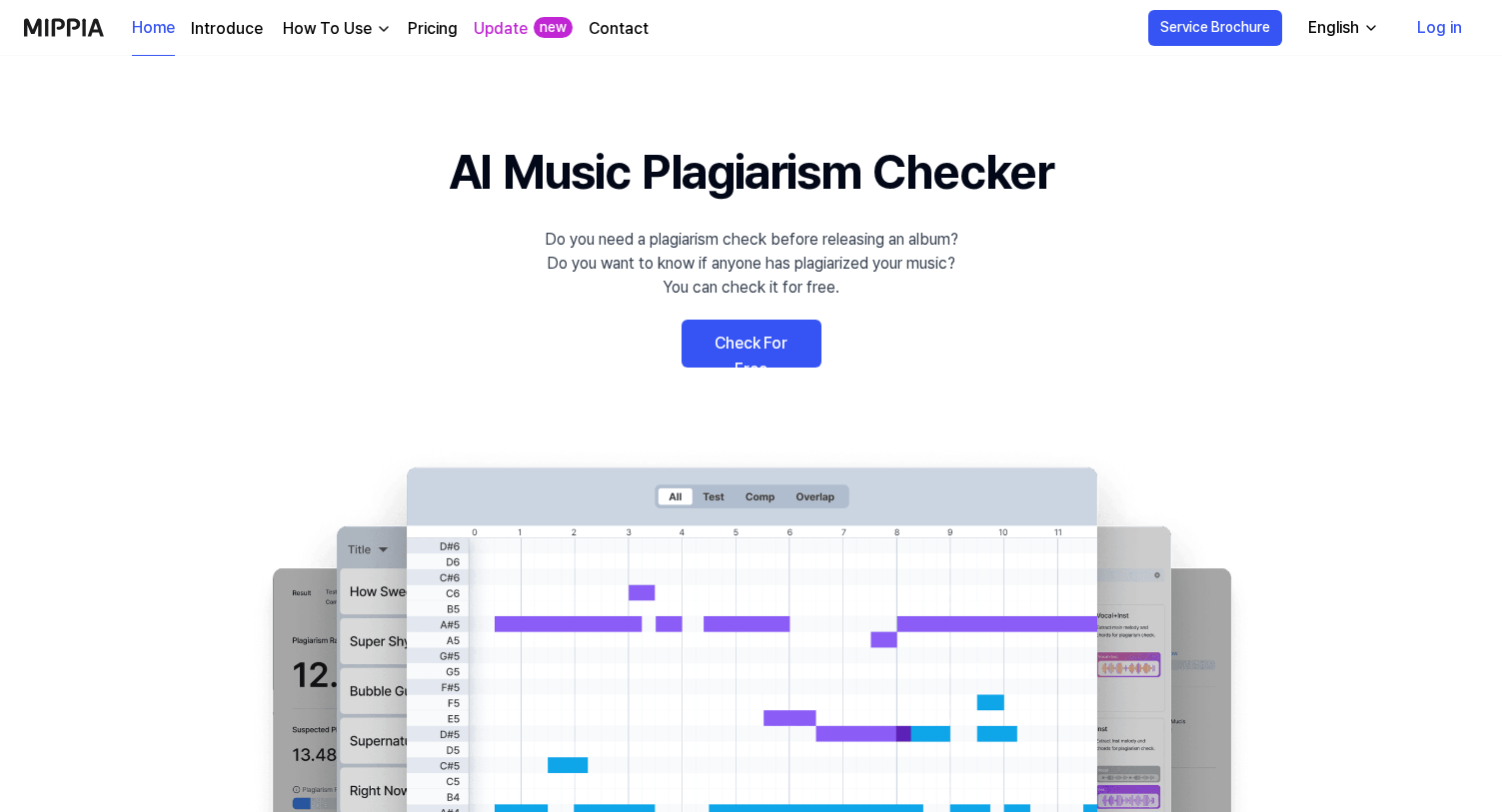 scroll, scrollTop: 0, scrollLeft: 0, axis: both 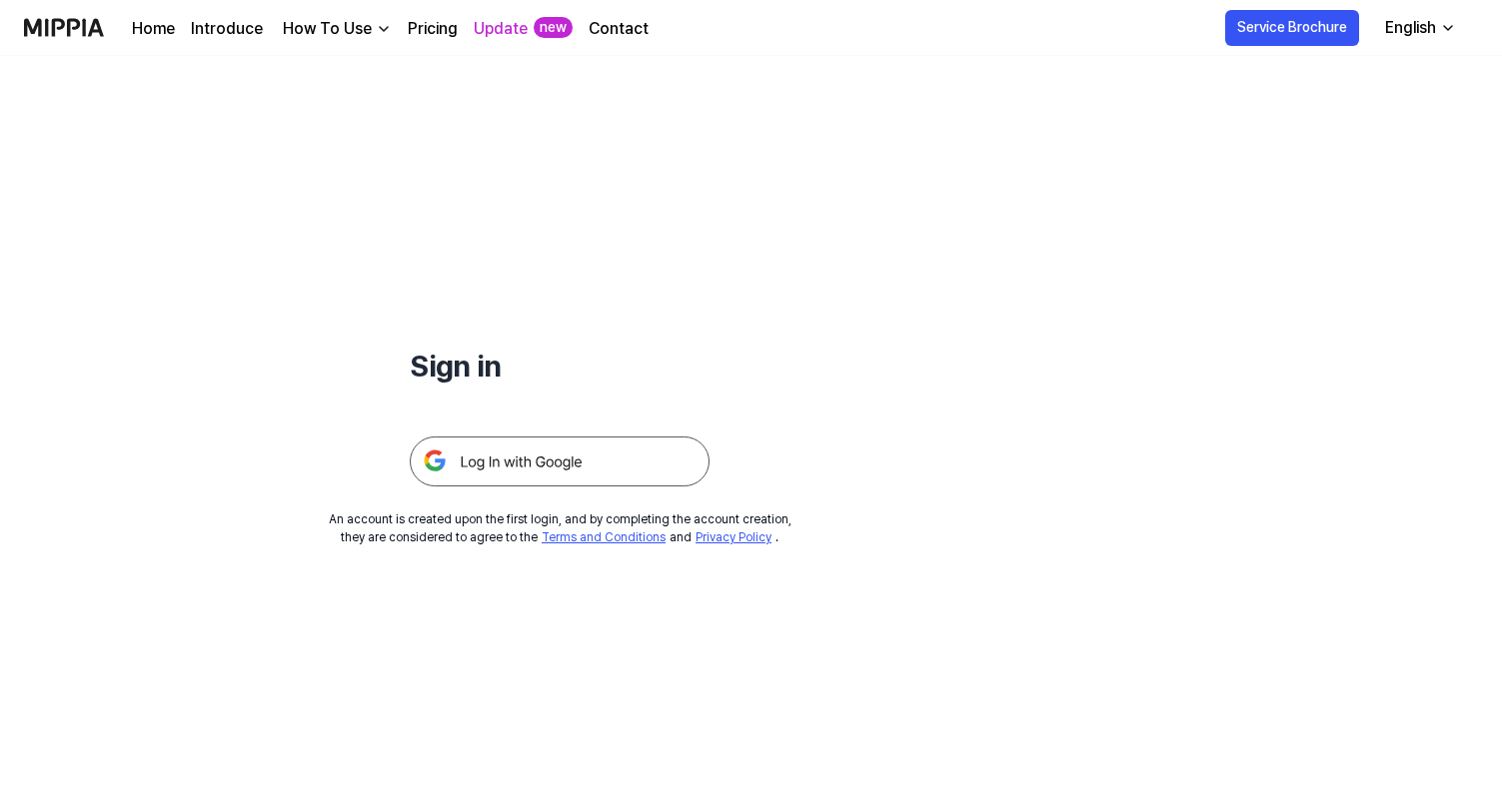 click at bounding box center (560, 461) 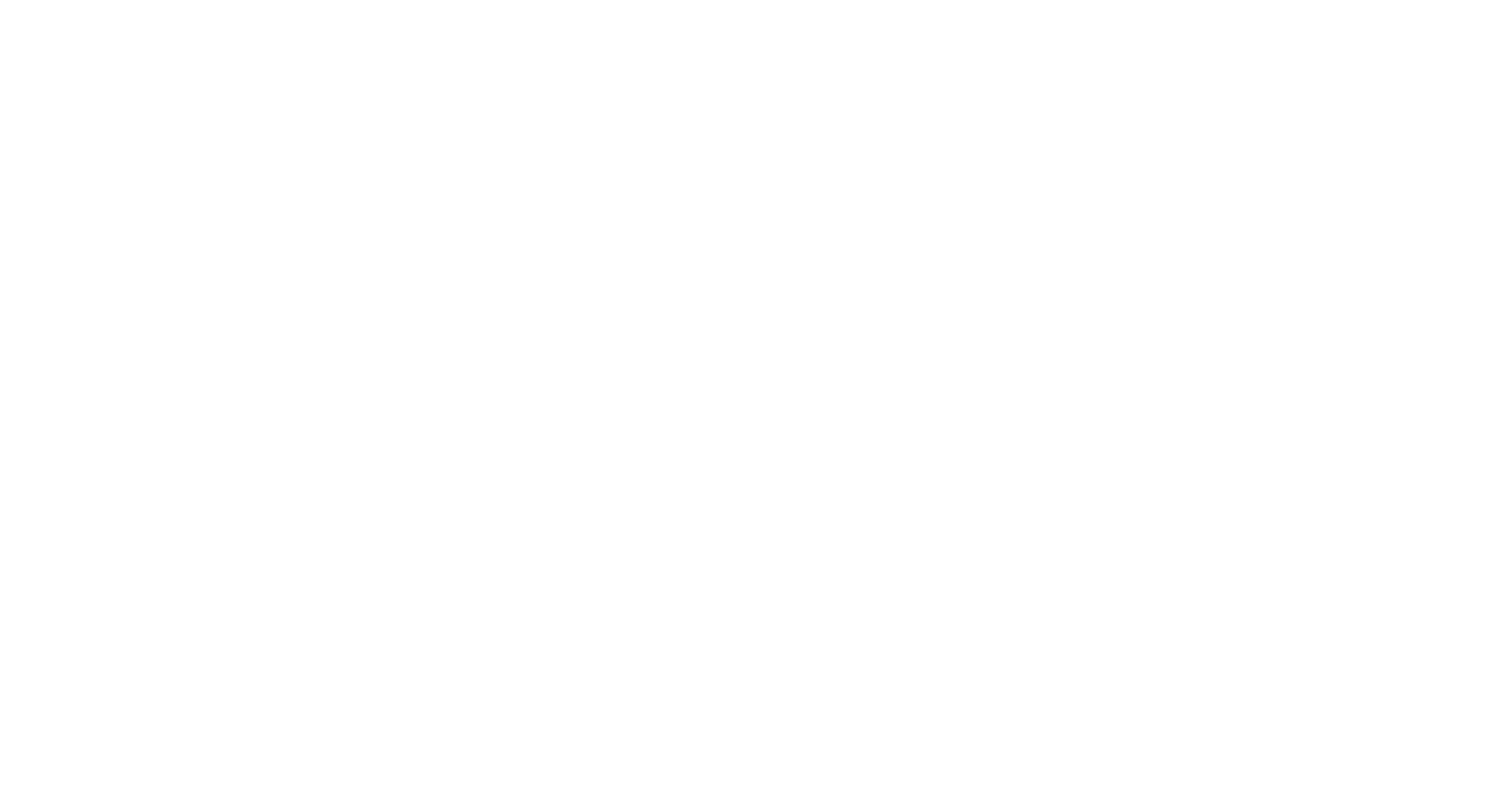 scroll, scrollTop: 0, scrollLeft: 0, axis: both 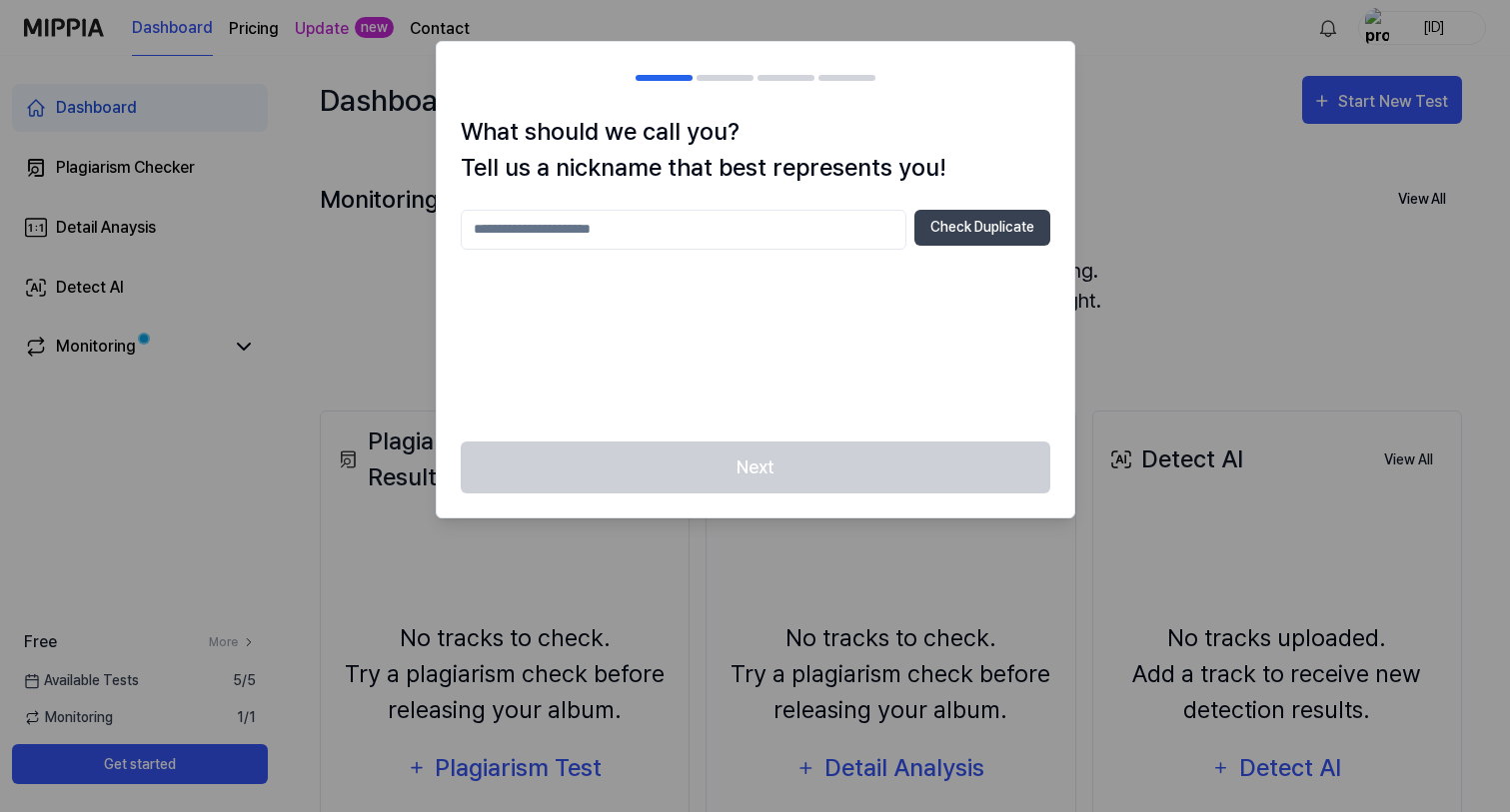click at bounding box center [684, 230] 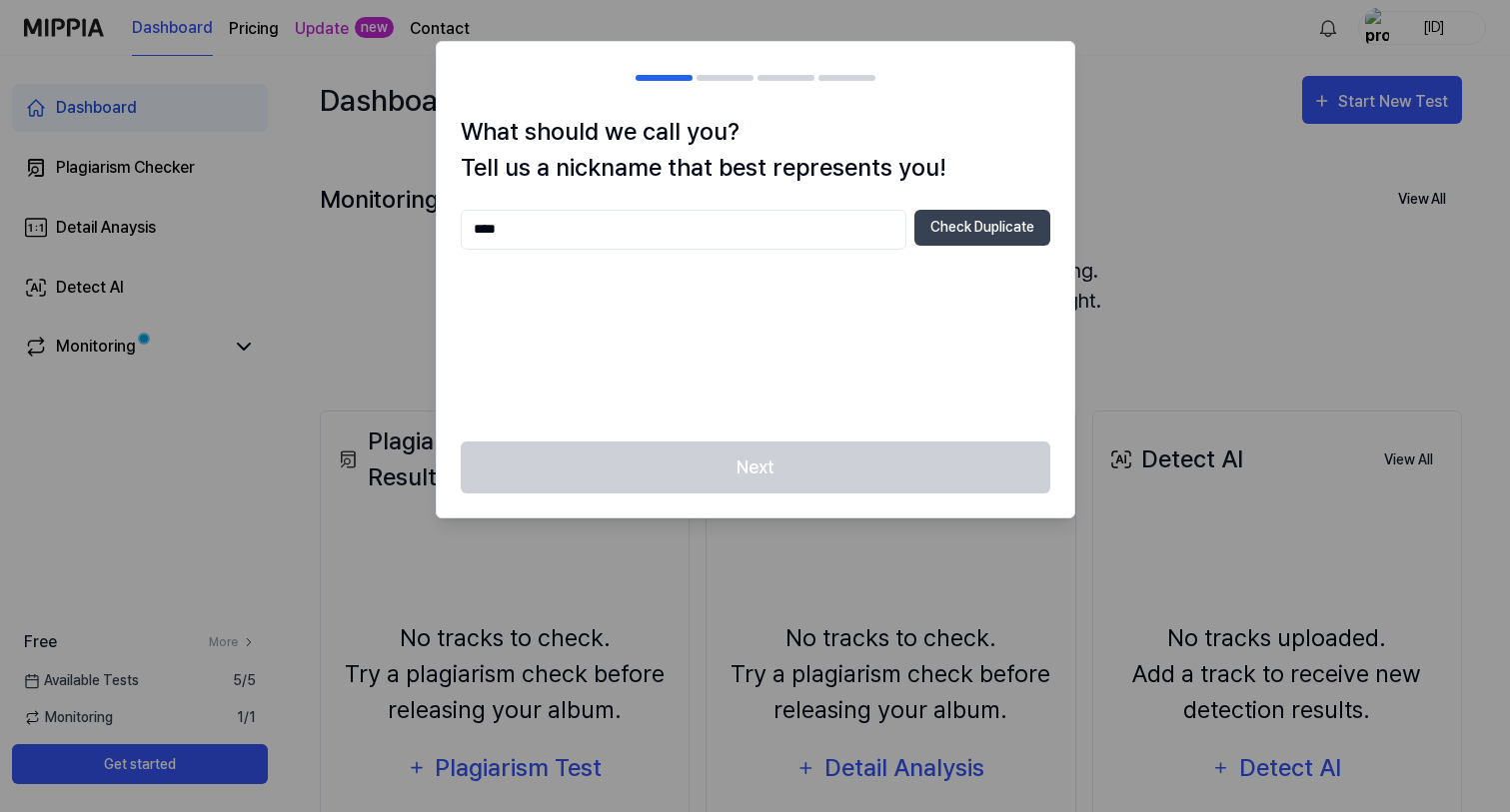 type on "****" 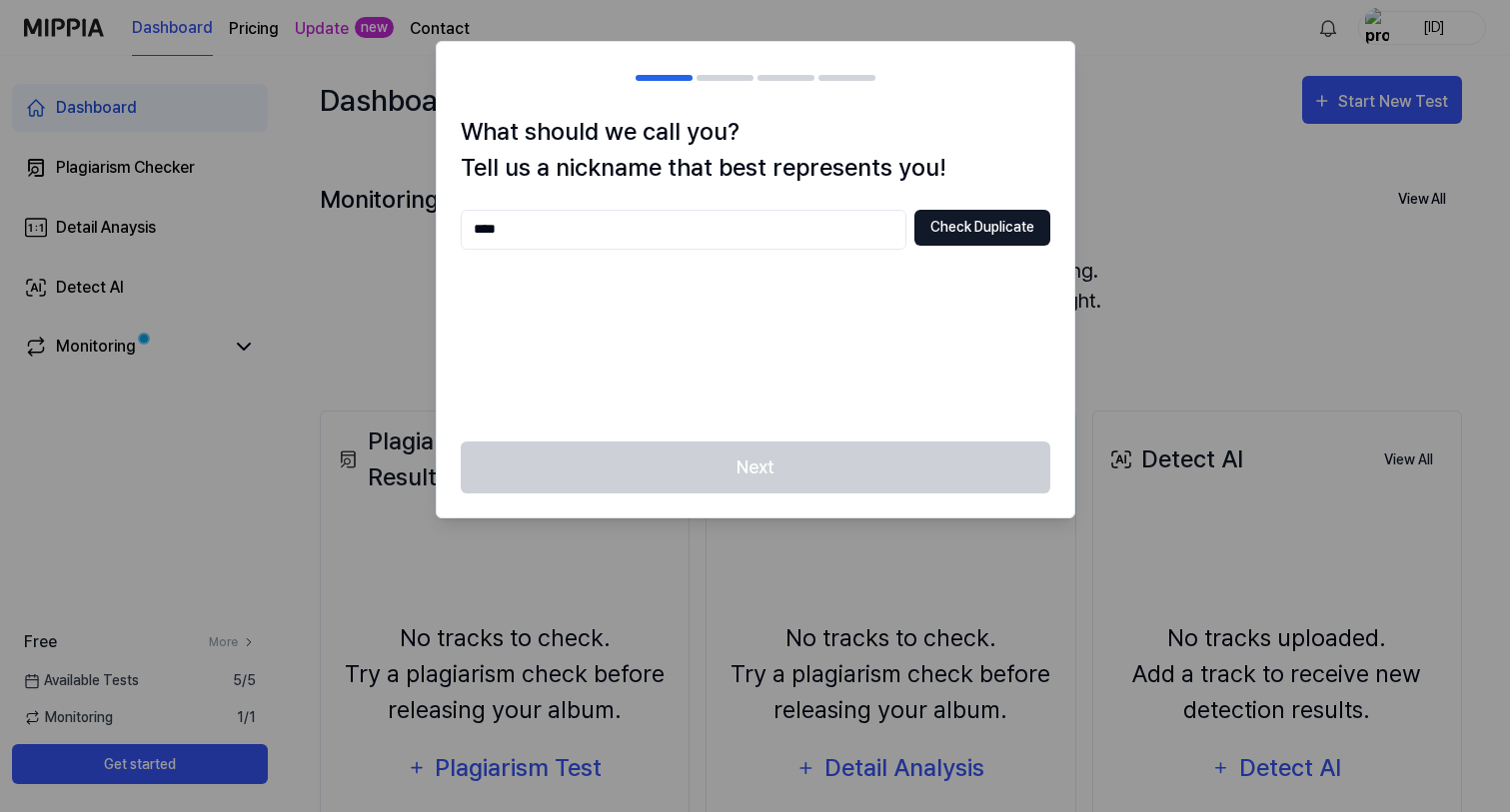 click on "Check Duplicate" at bounding box center [982, 228] 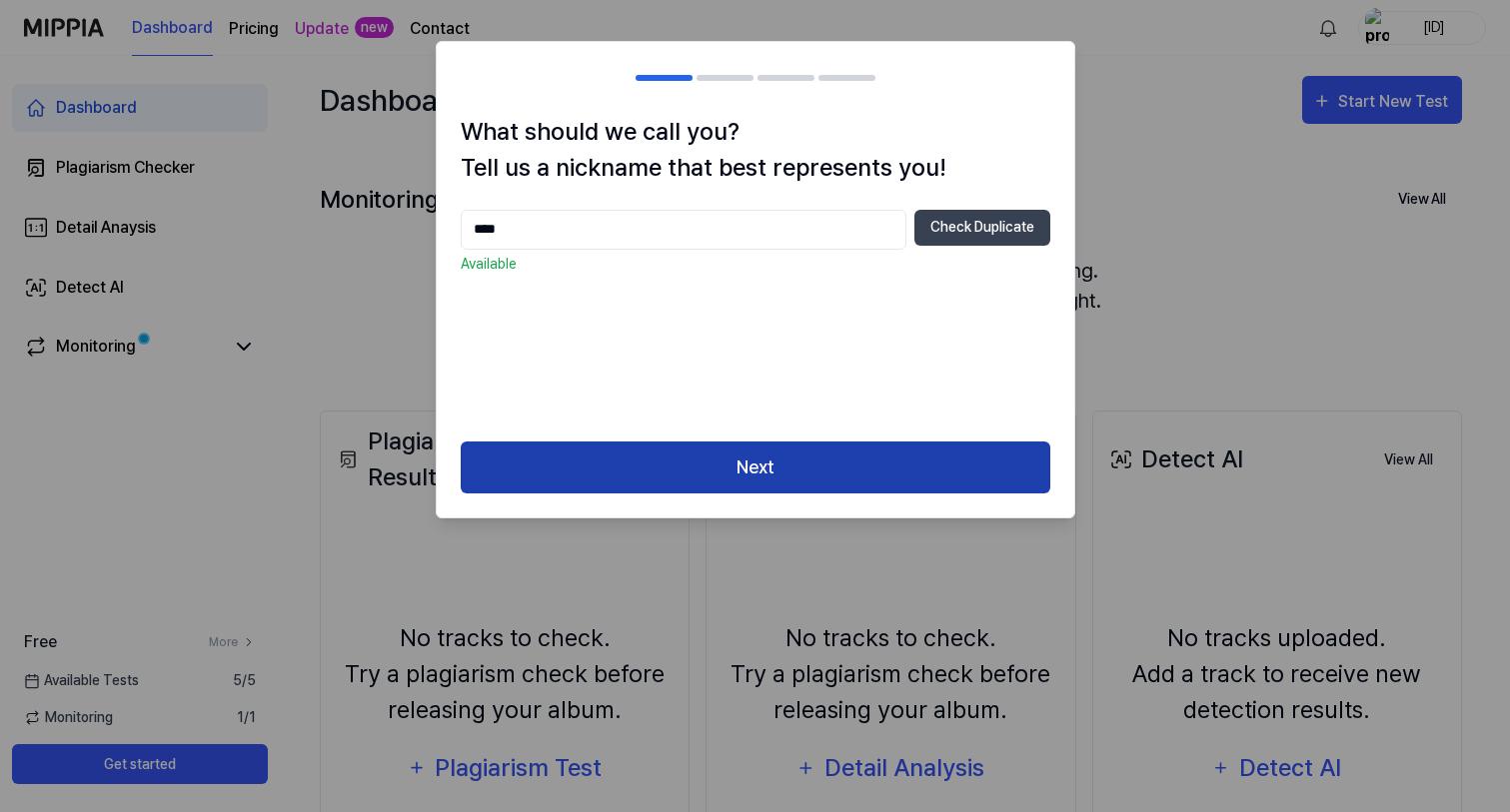 click on "Next" at bounding box center (755, 467) 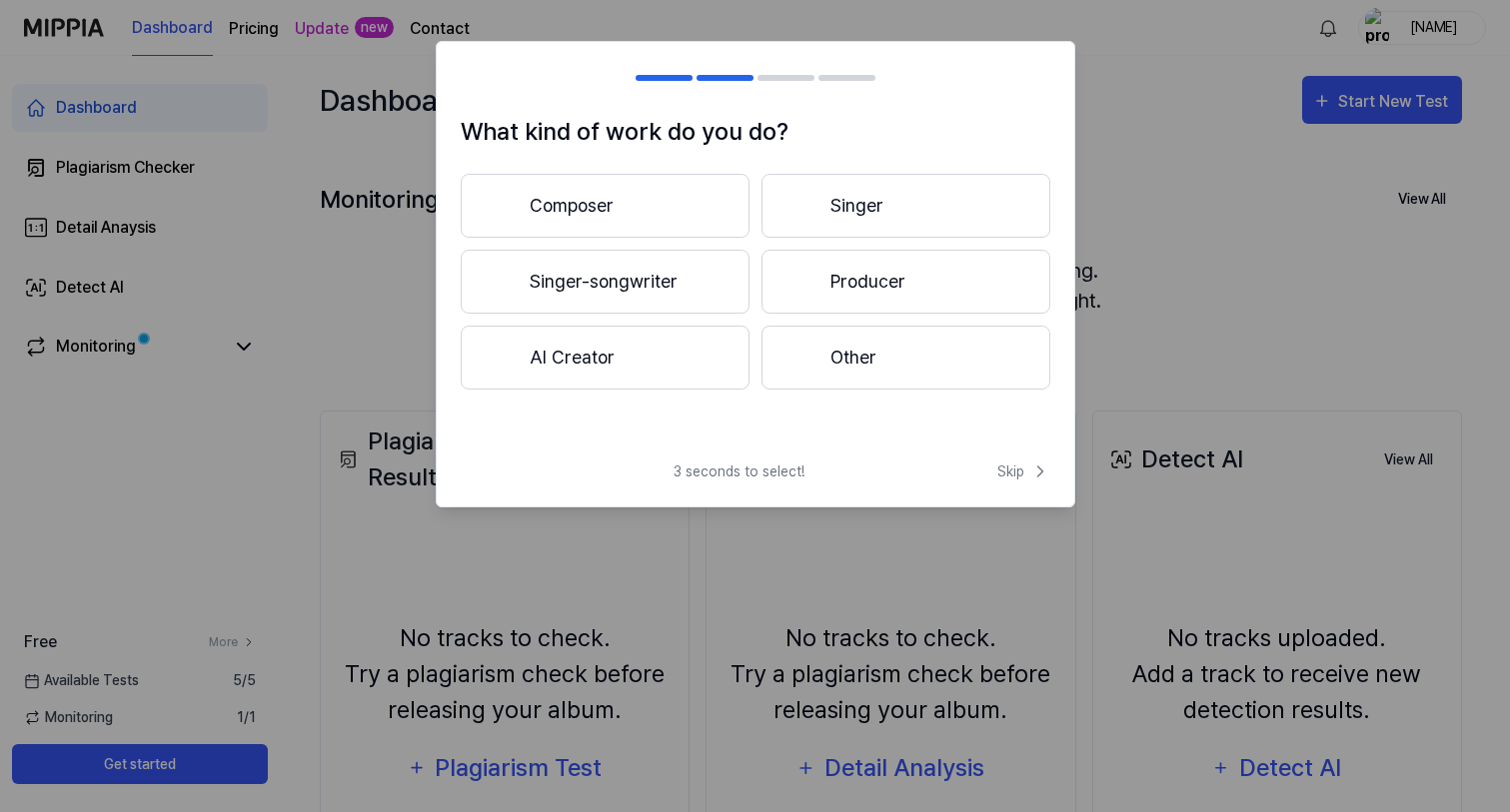 click on "Composer" at bounding box center [605, 206] 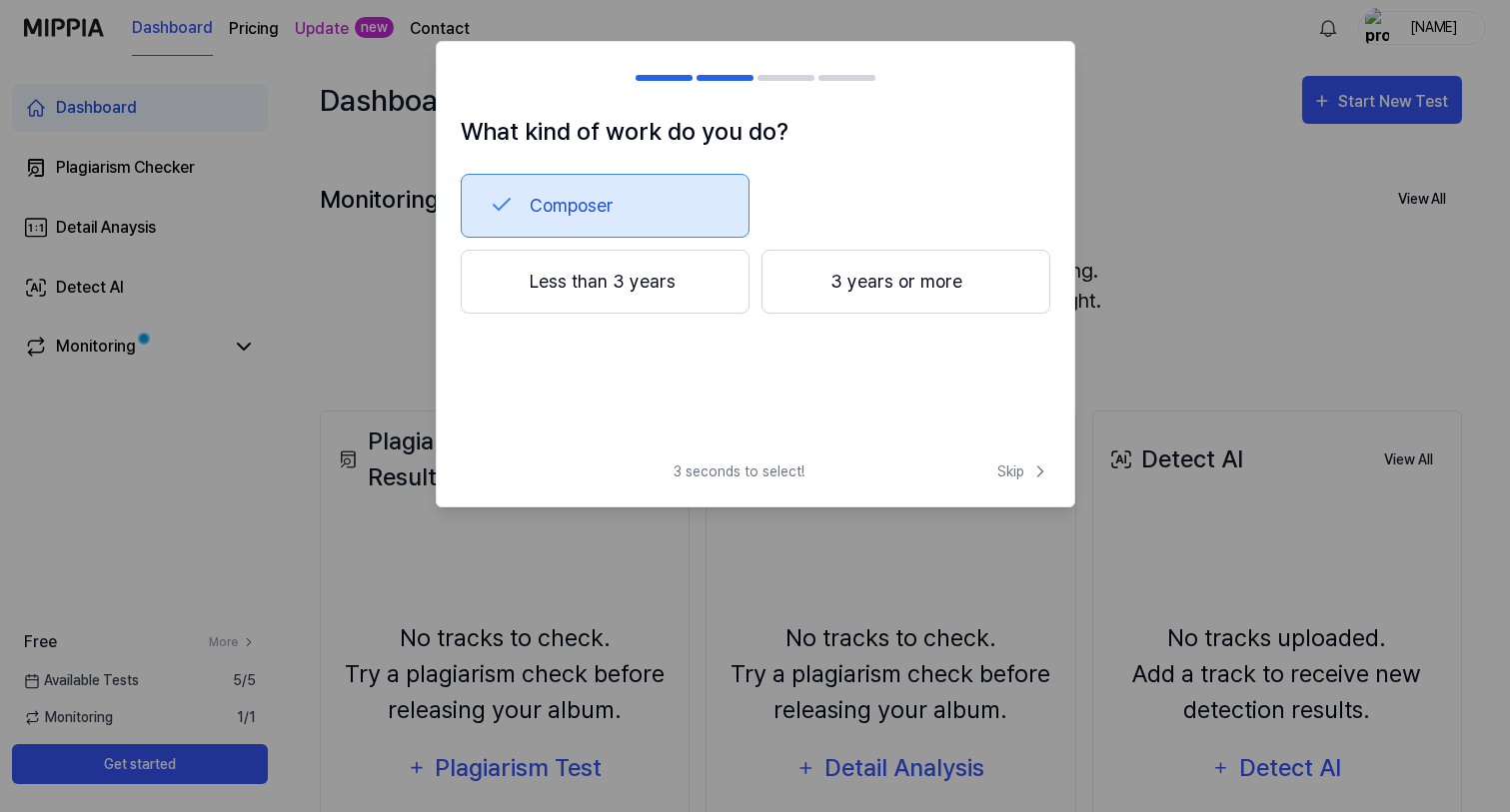 click on "3 years or more" at bounding box center [905, 282] 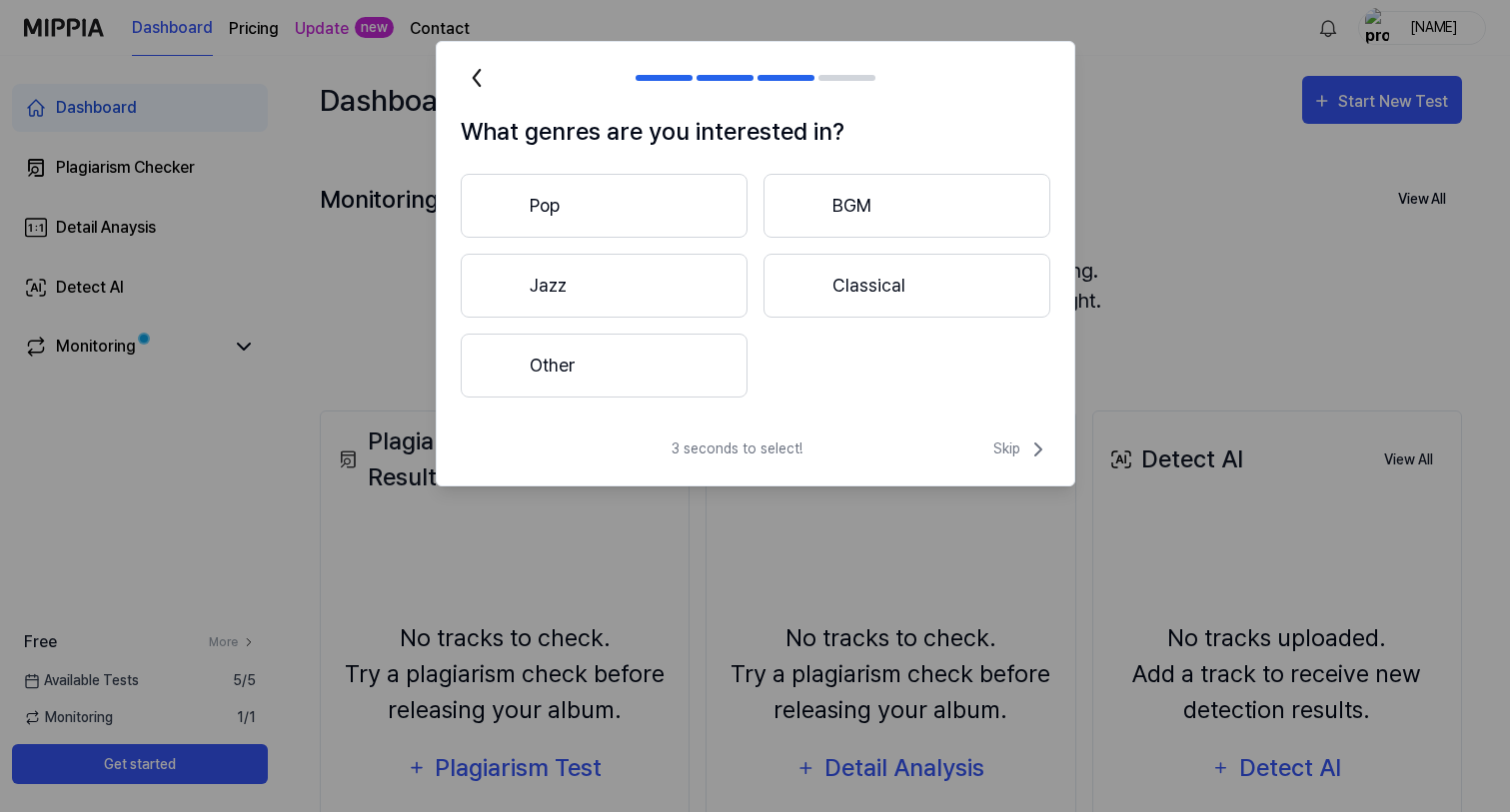 click on "Other" at bounding box center (604, 366) 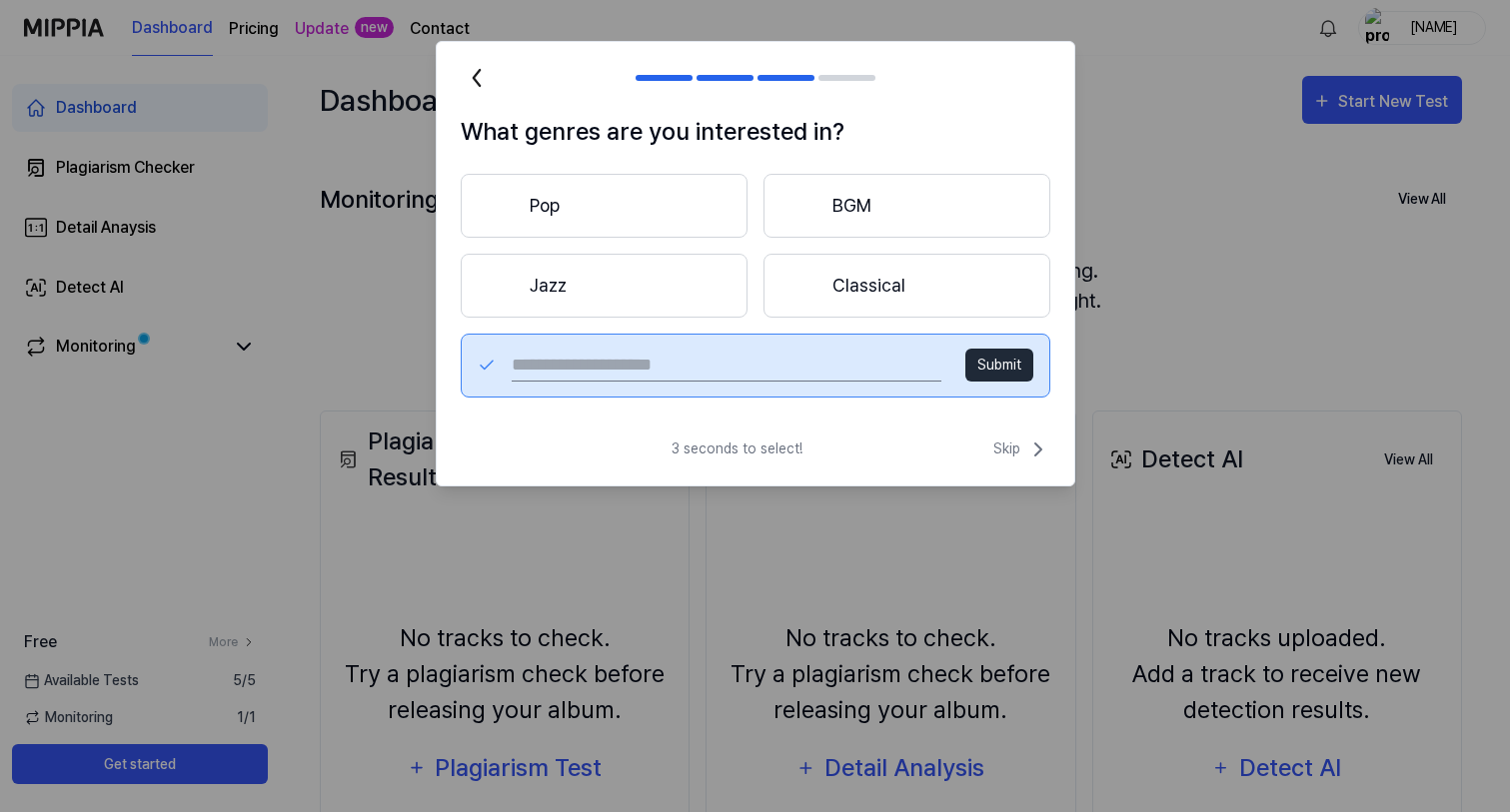 click at bounding box center (726, 366) 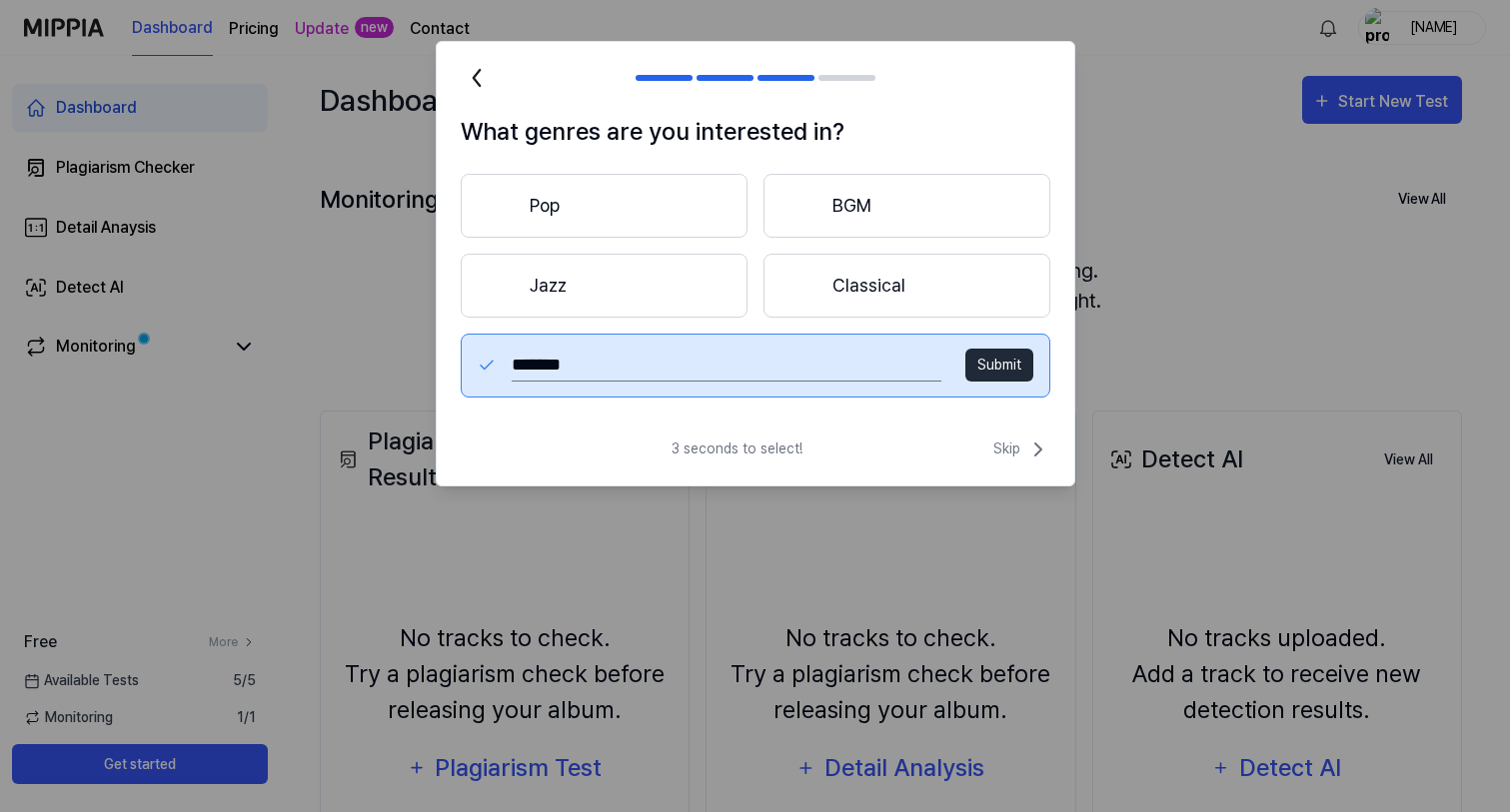 type on "*******" 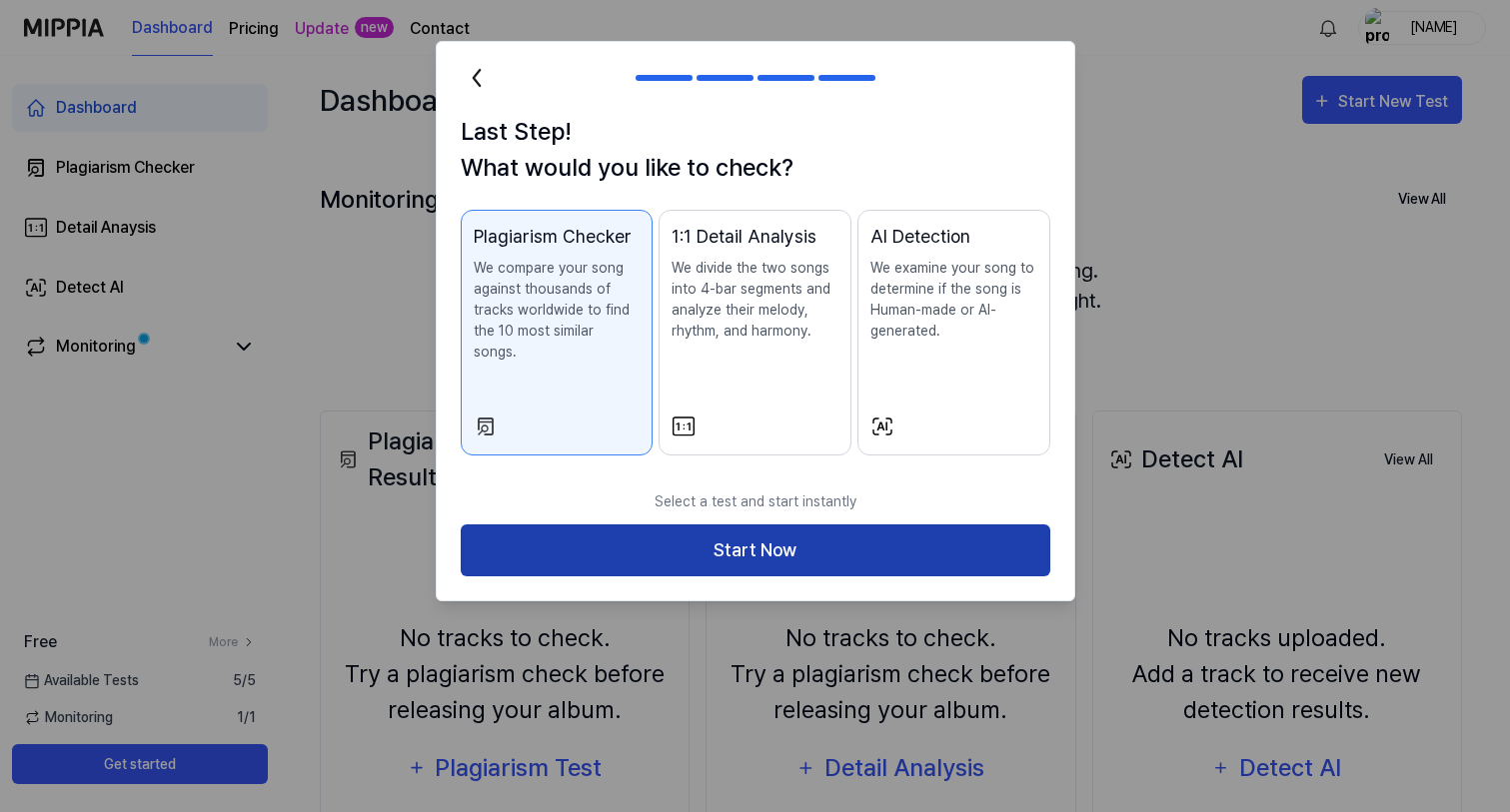click on "Start Now" at bounding box center (755, 550) 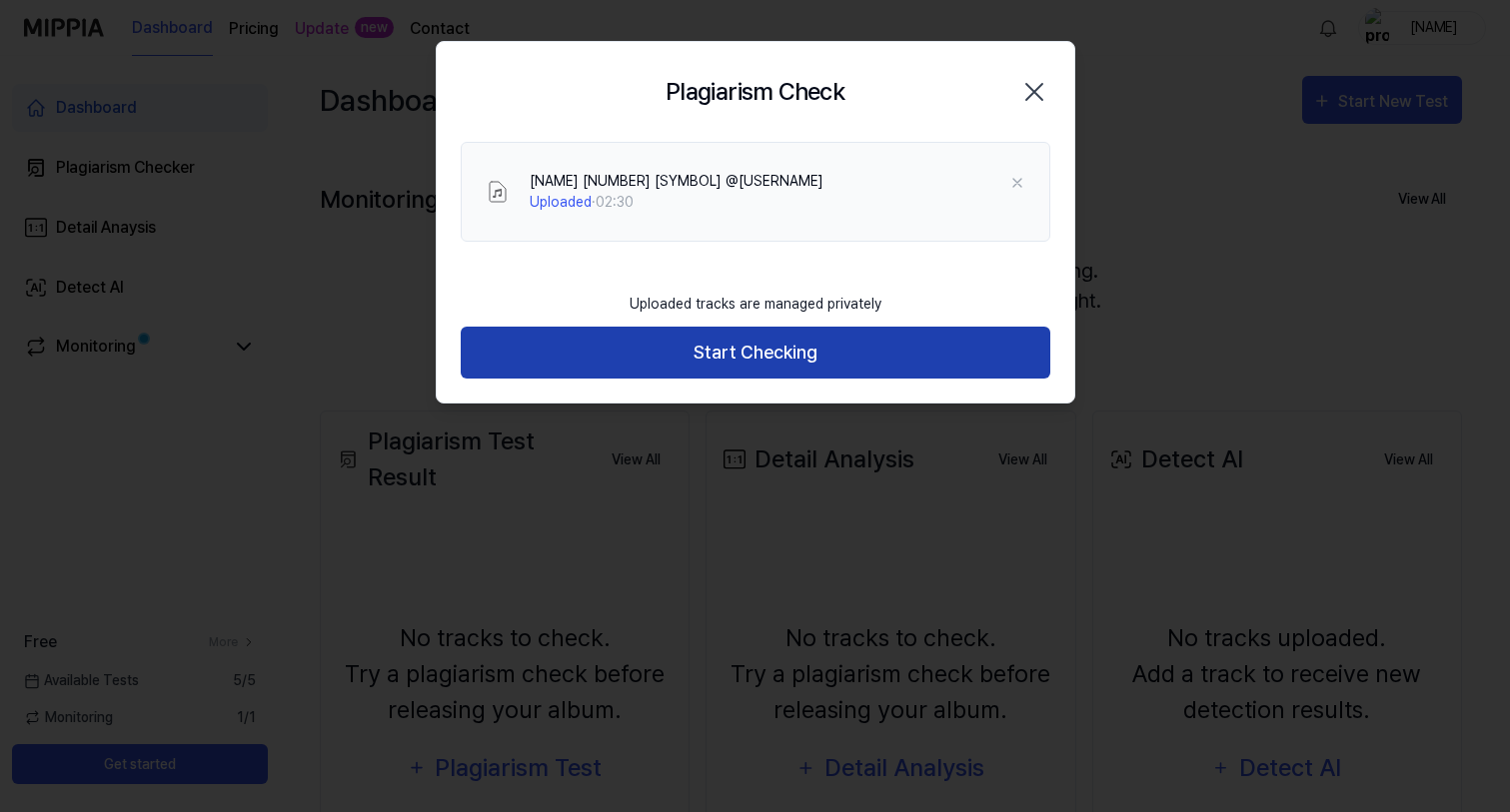 click on "Start Checking" at bounding box center (755, 353) 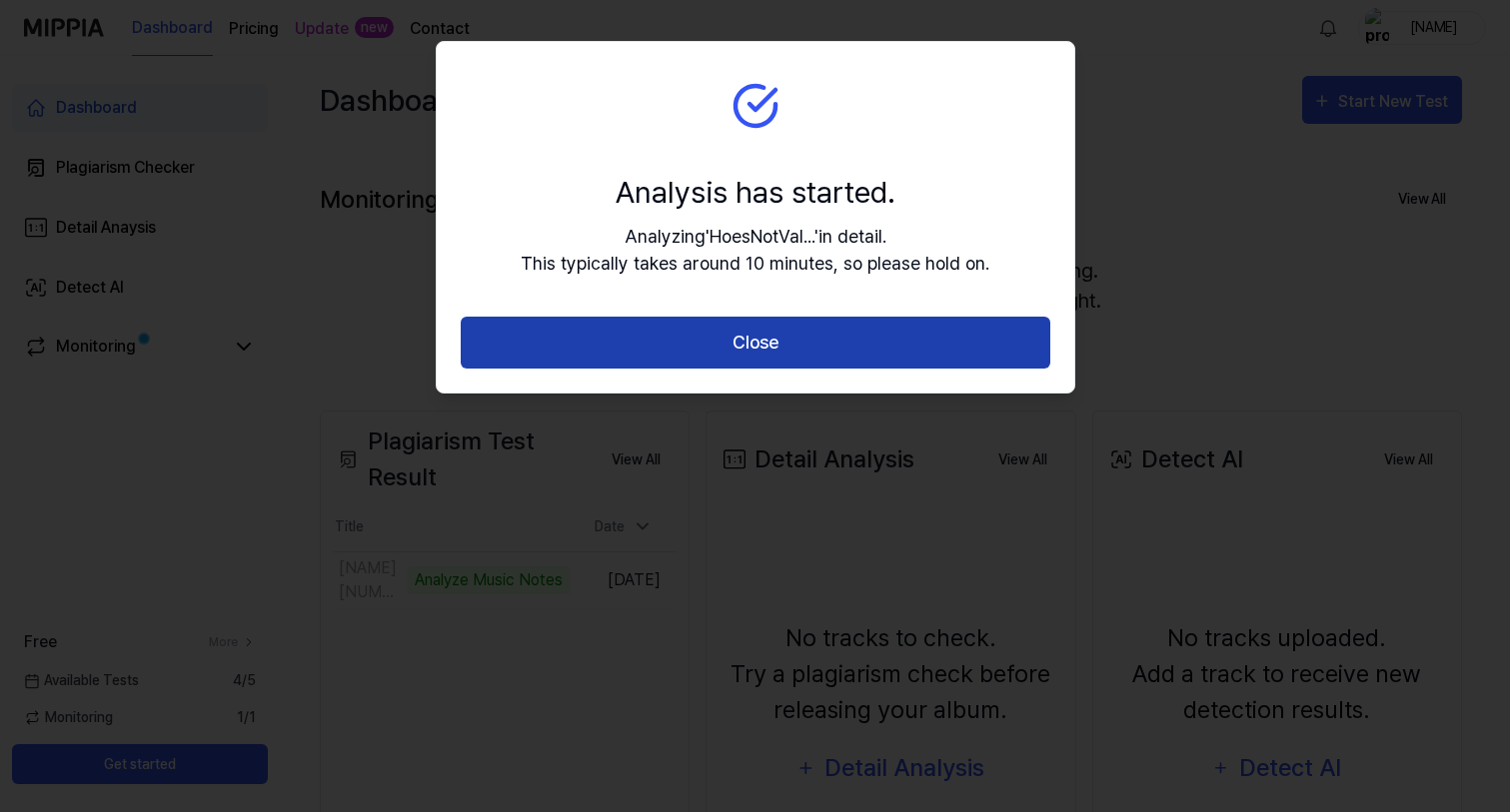 click on "Close" at bounding box center [755, 343] 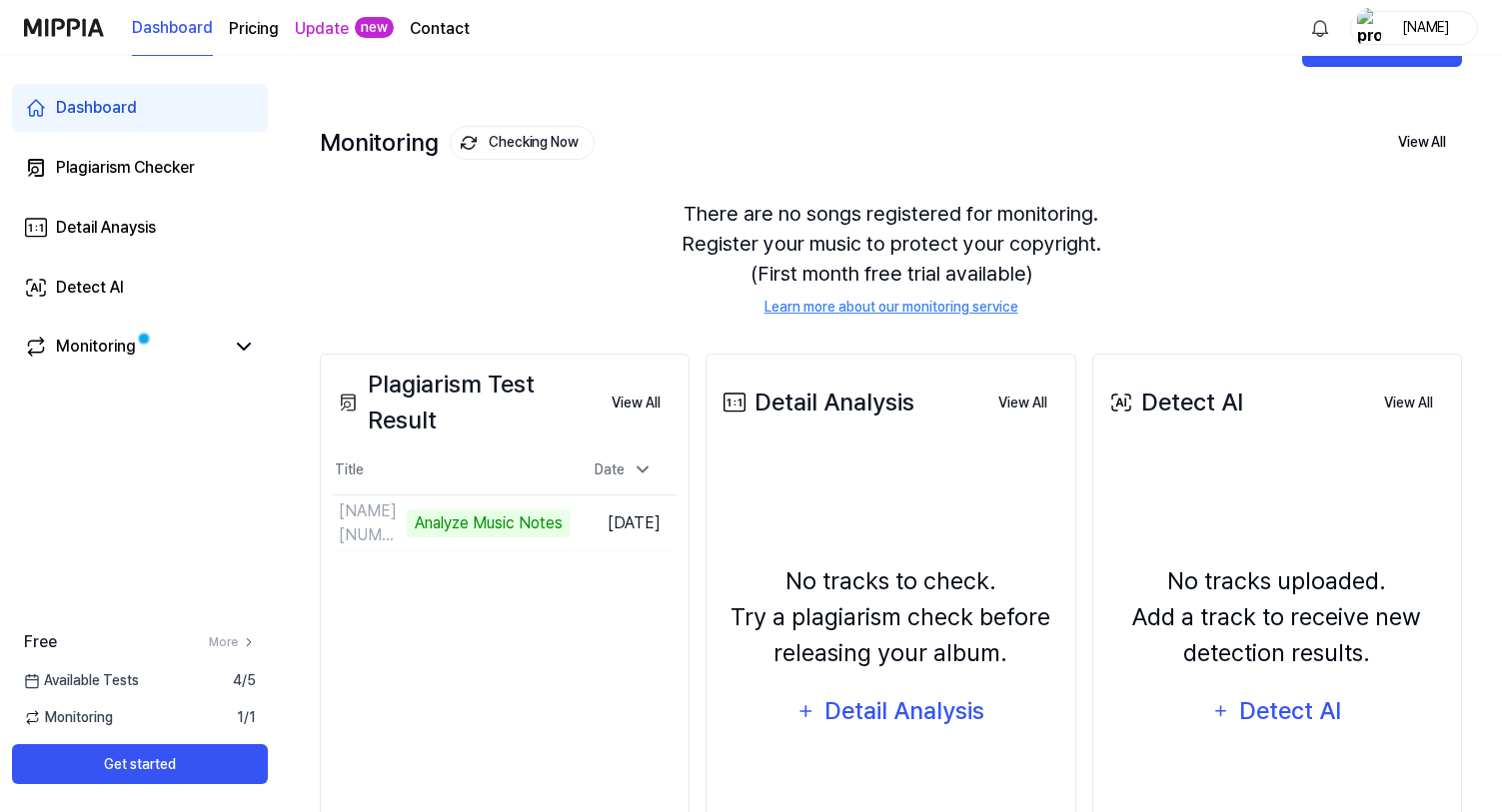 scroll, scrollTop: 109, scrollLeft: 0, axis: vertical 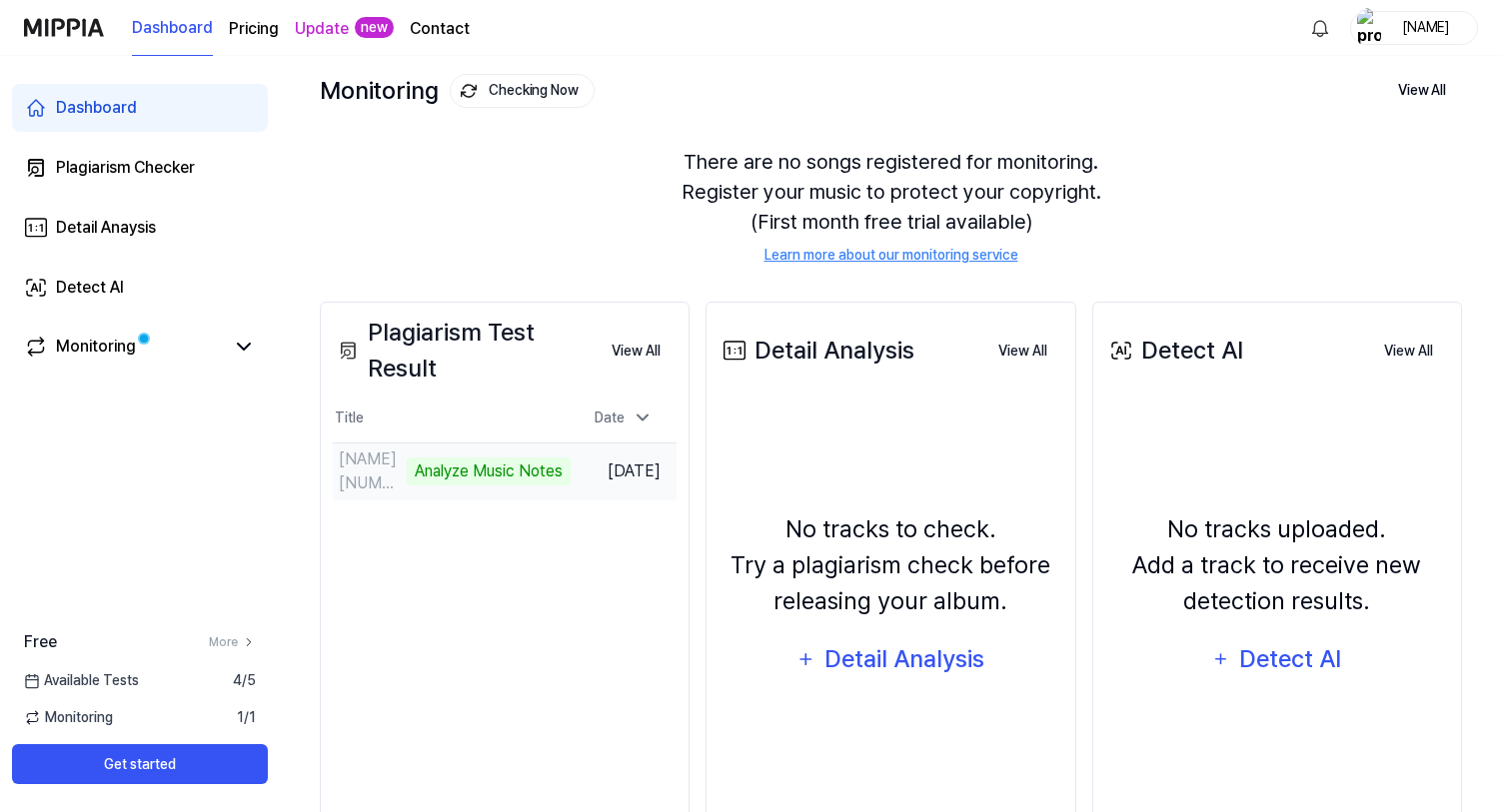 click on "Analyze Music Notes" at bounding box center [489, 471] 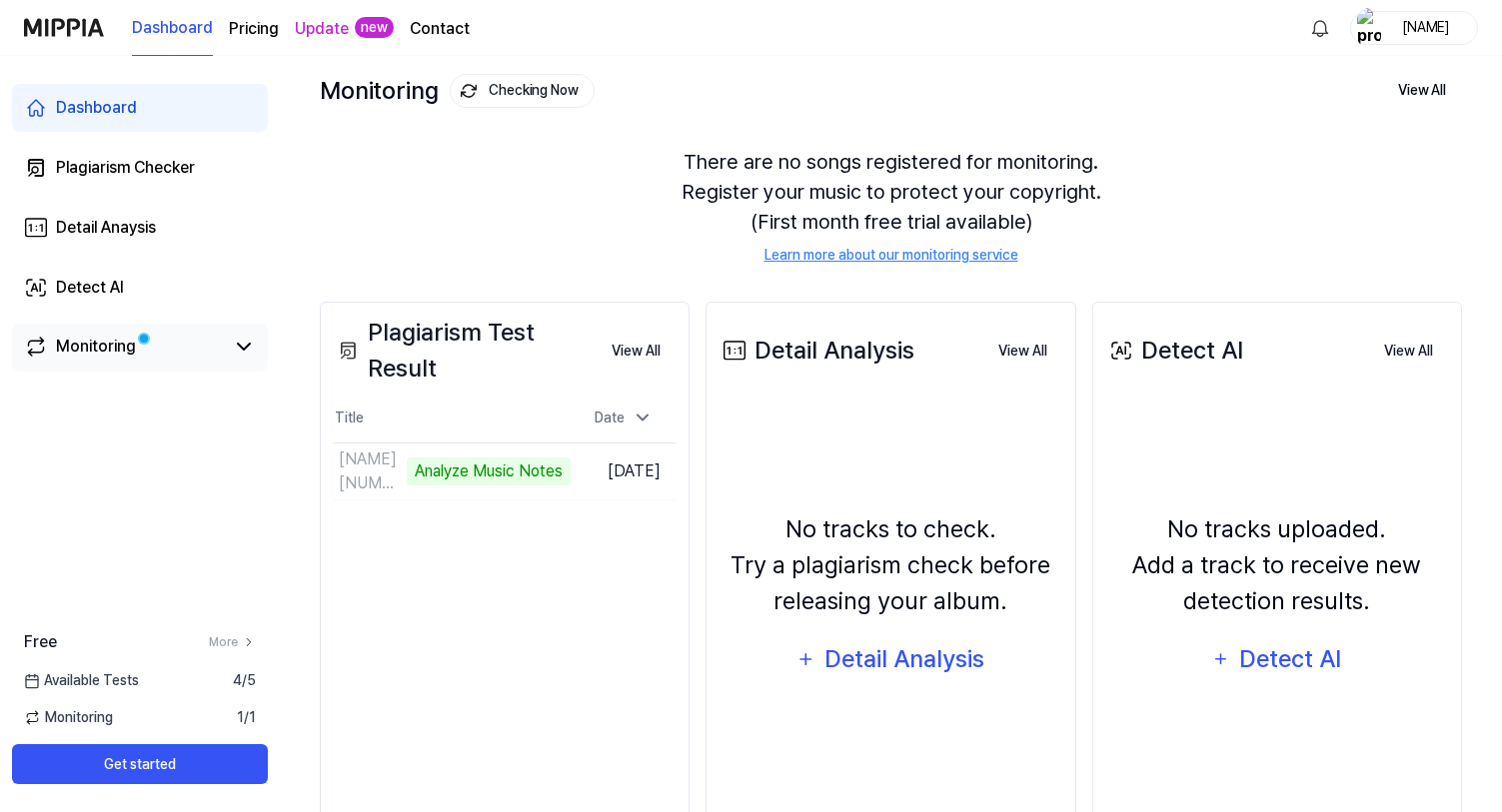click on "Dashboard Plagiarism Checker Detail Anaysis Detect AI Monitoring" at bounding box center (140, 228) 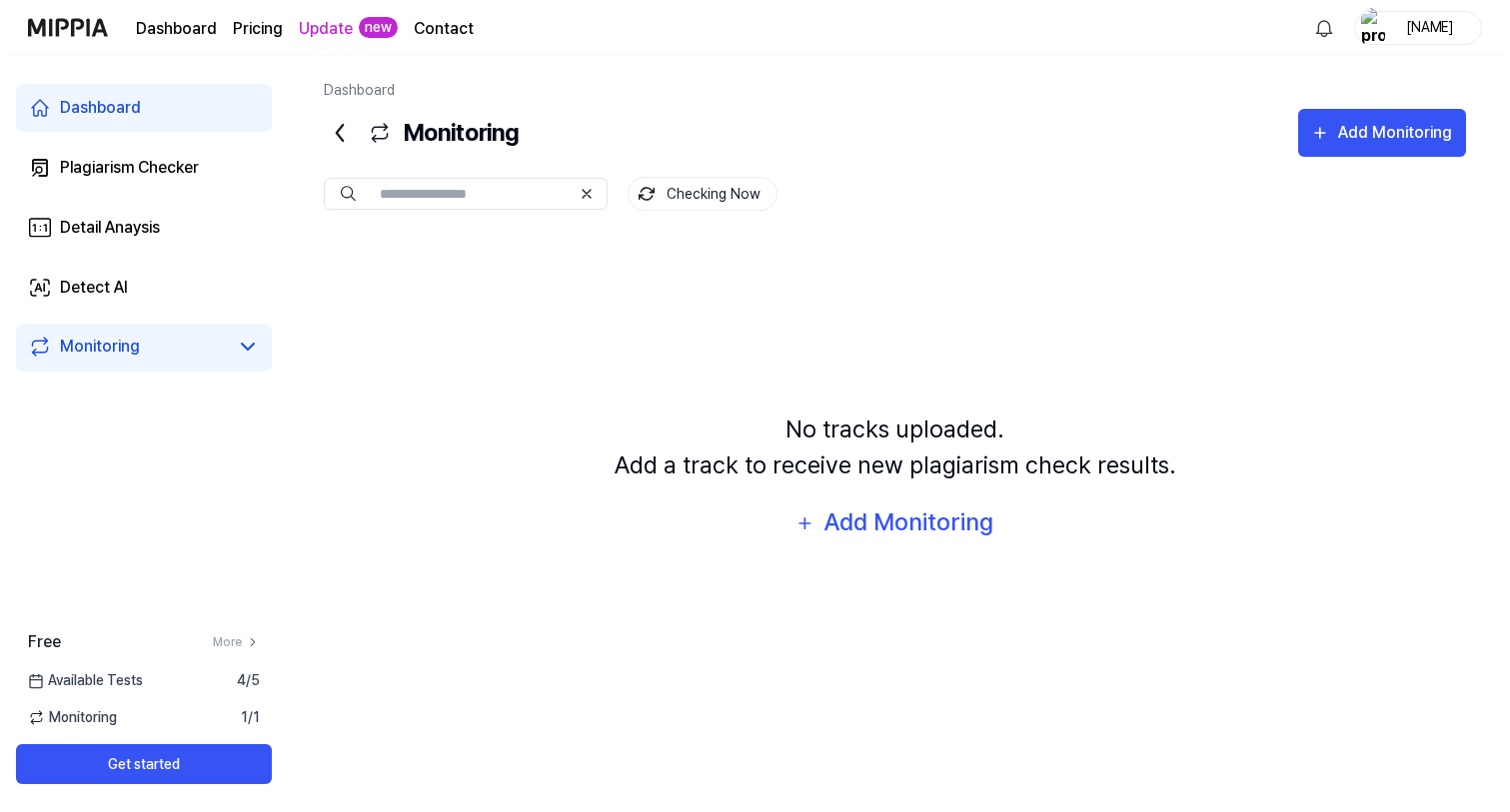 scroll, scrollTop: 0, scrollLeft: 0, axis: both 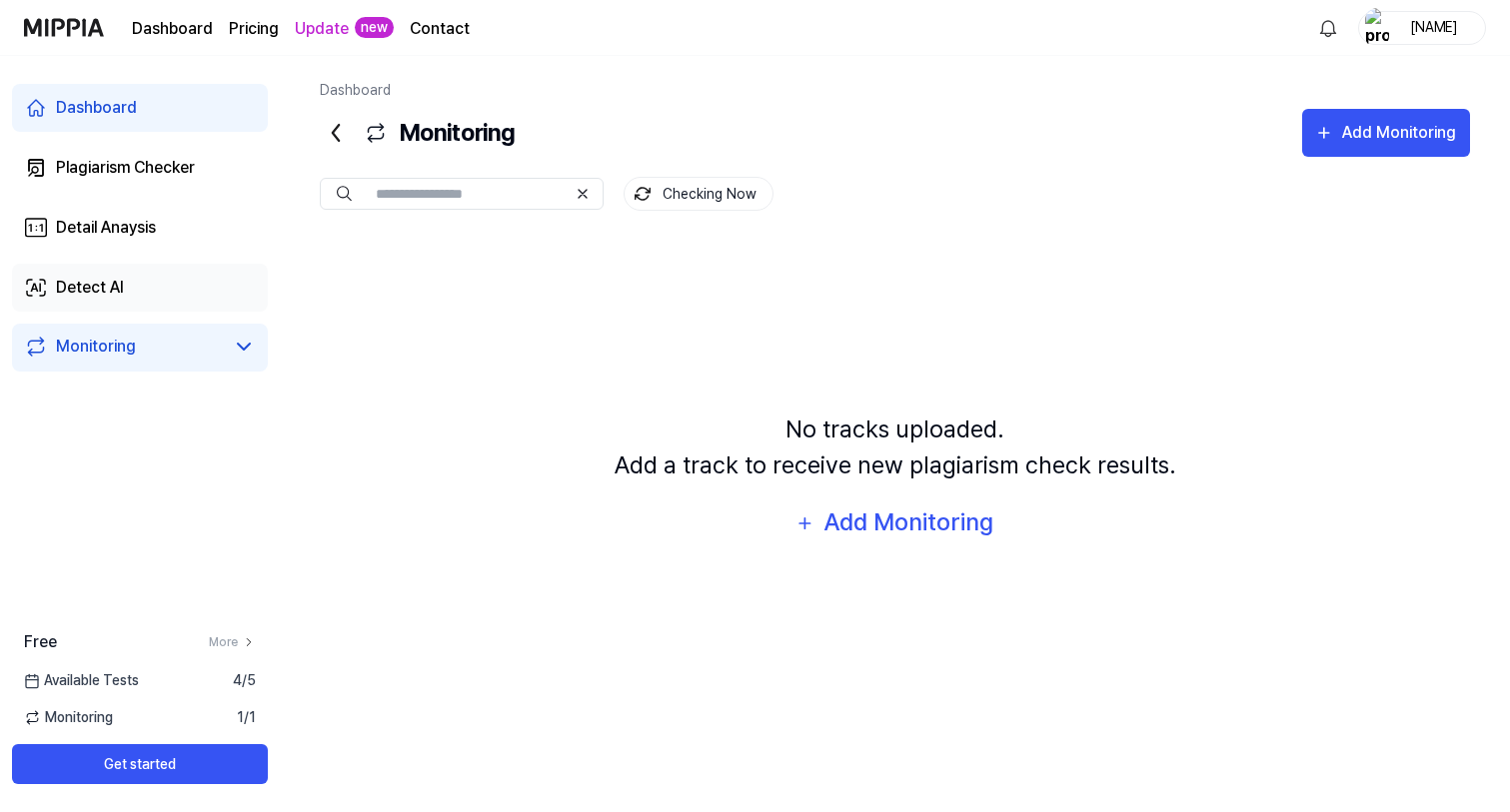 click on "Detect AI" at bounding box center [90, 288] 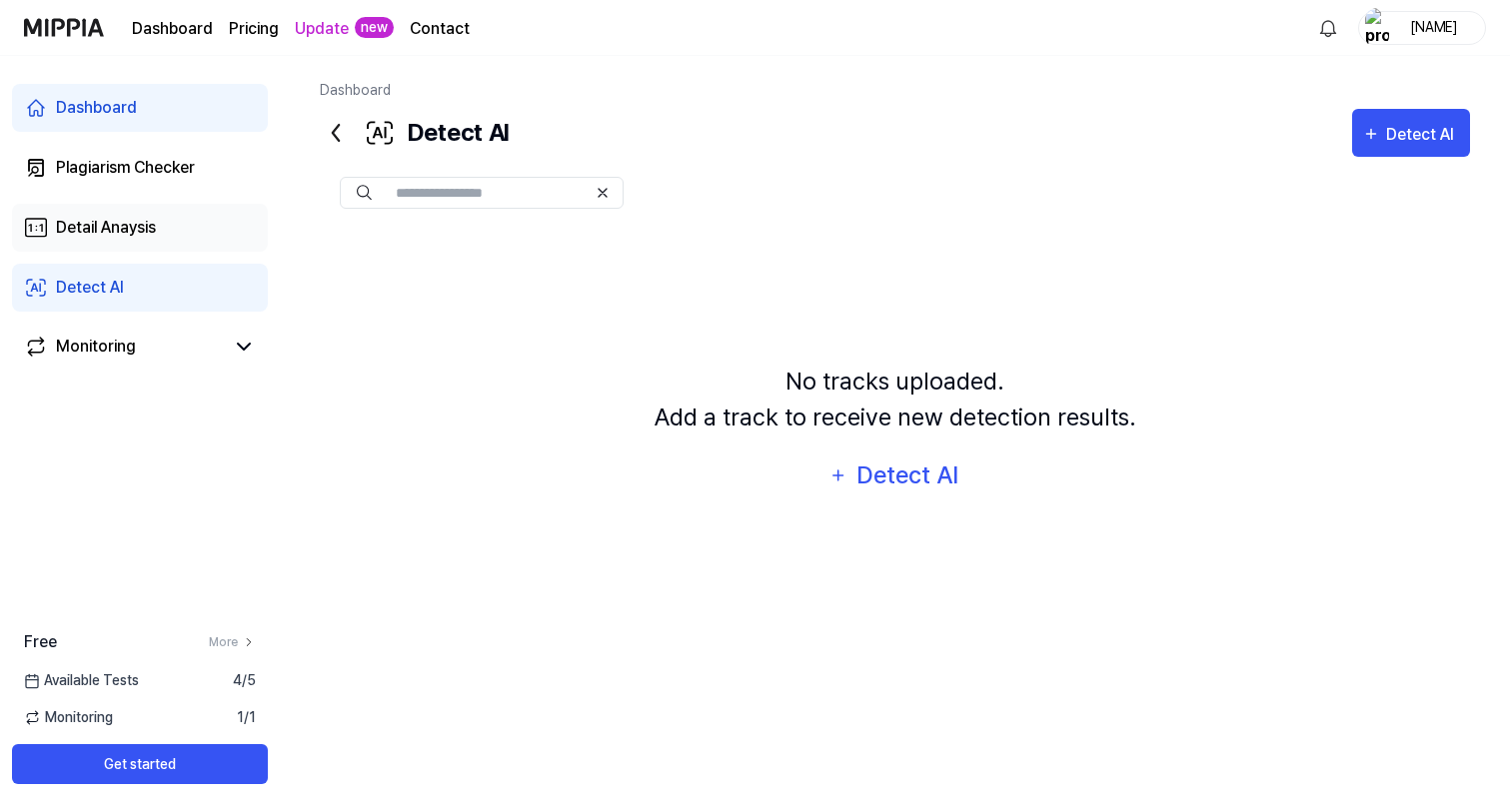 click on "Detail Anaysis" at bounding box center (106, 228) 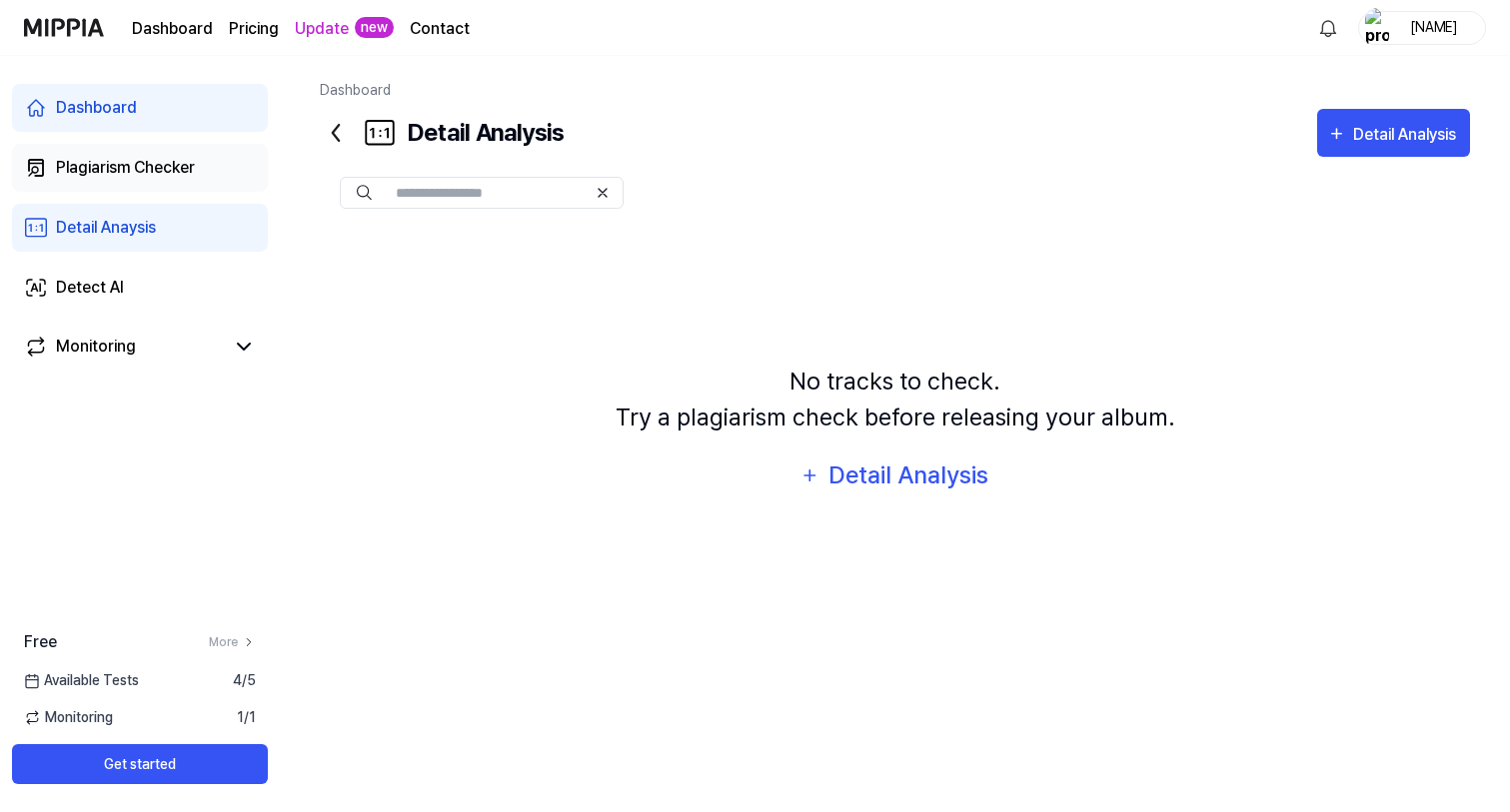 click on "Plagiarism Checker" at bounding box center [125, 168] 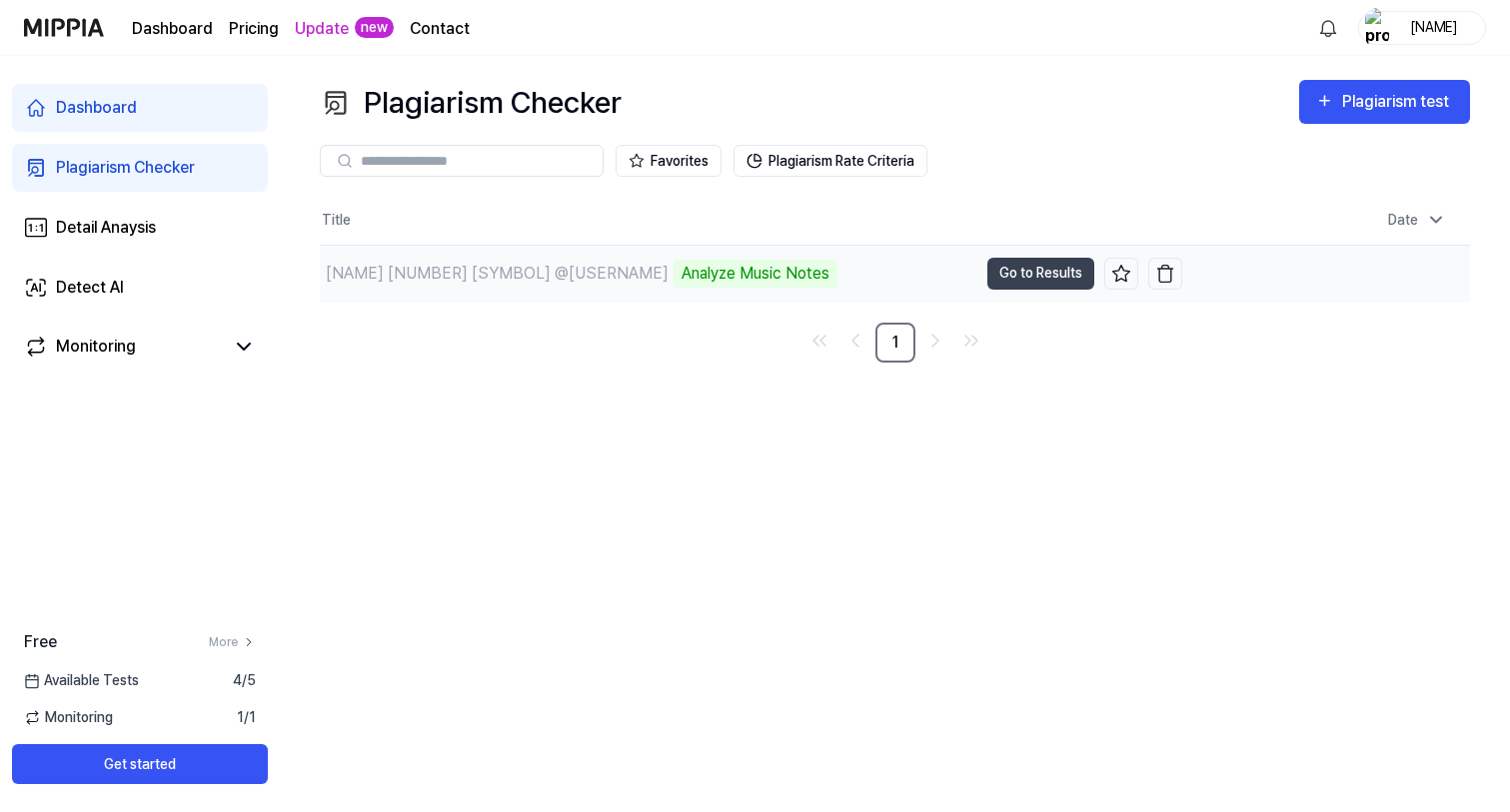 click on "HoesNotValue 123 D#m @elementrybeats" at bounding box center [497, 274] 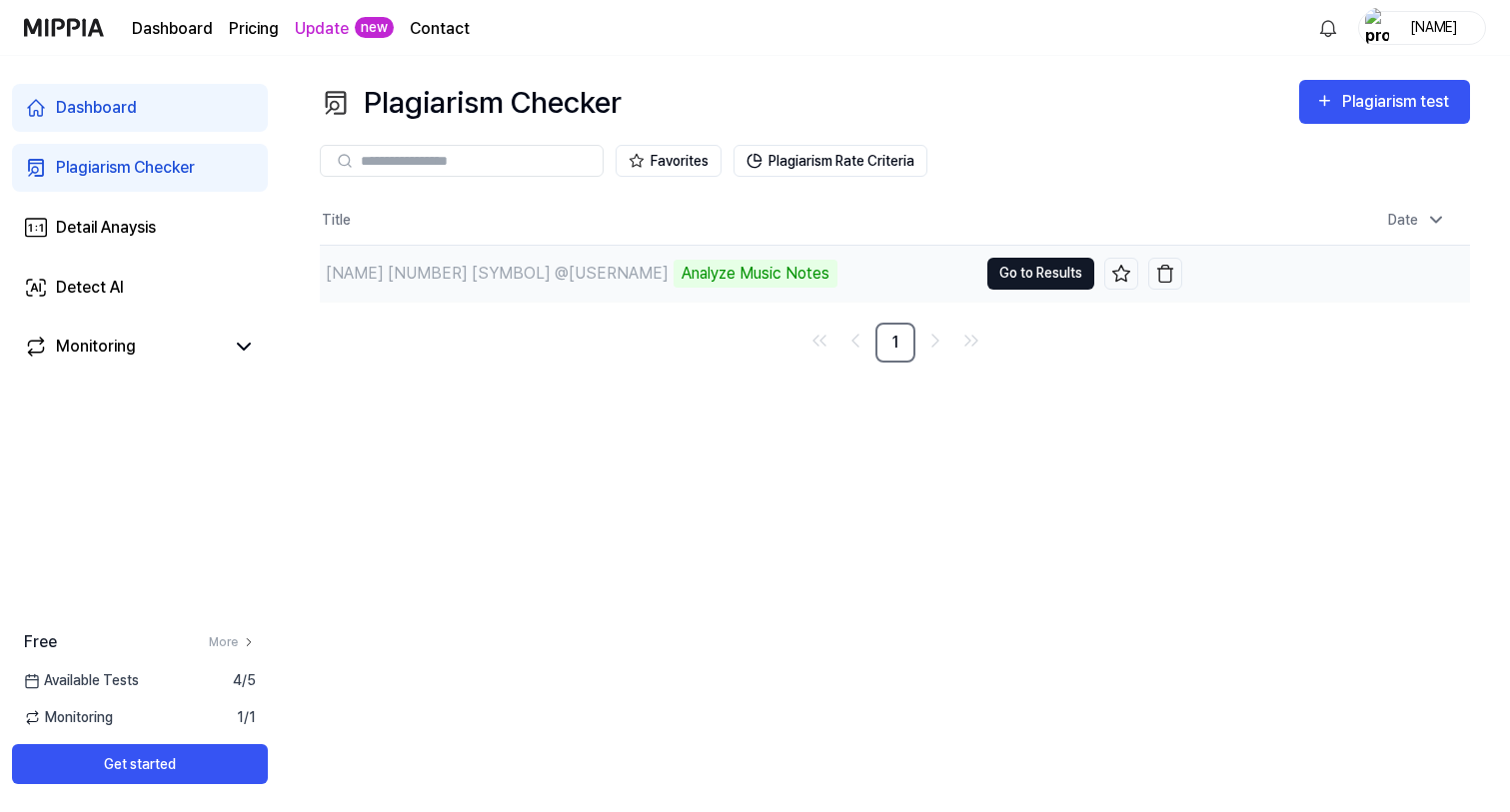 click on "Go to Results" at bounding box center [1040, 274] 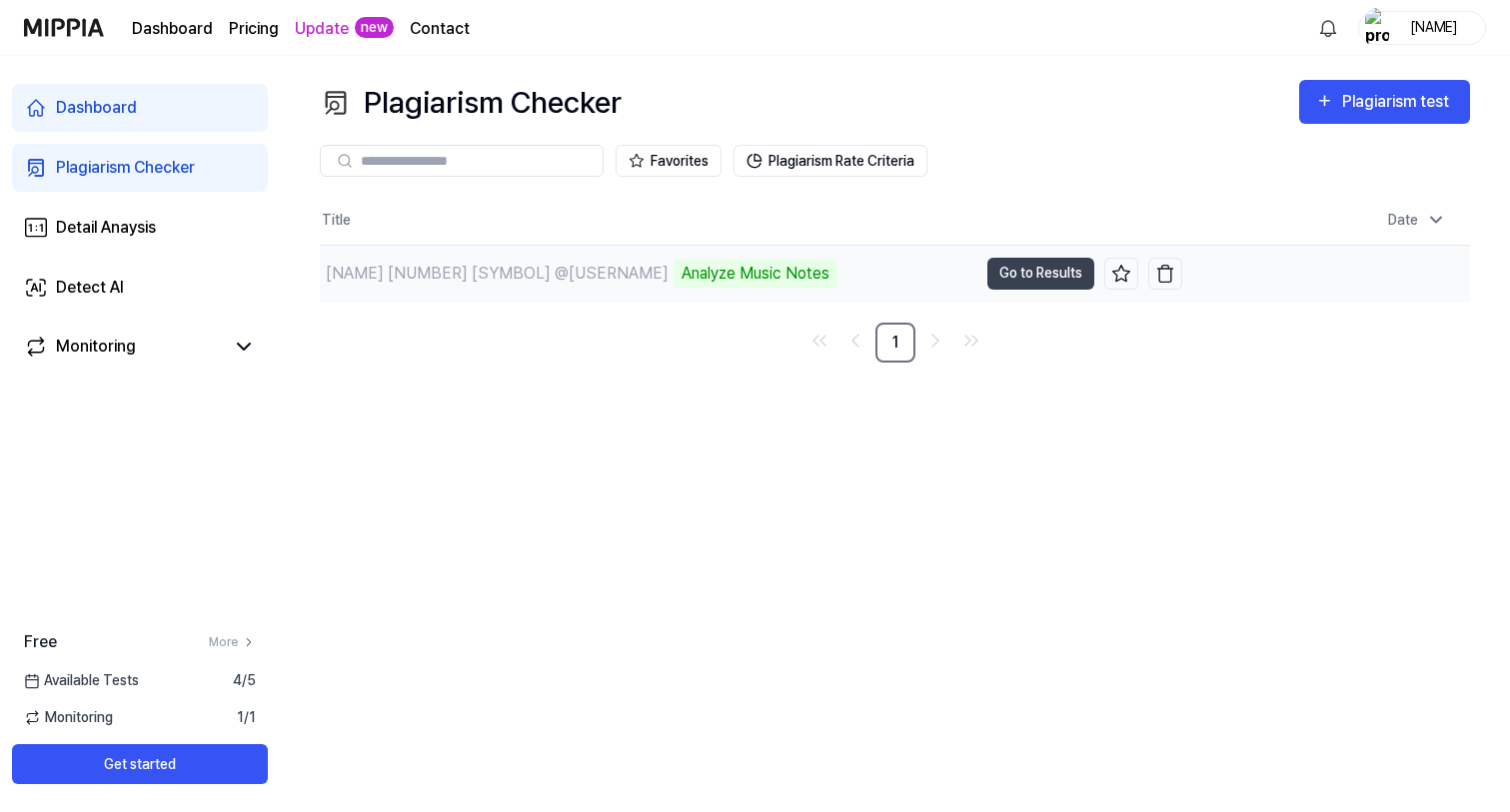 click on "Analyze Music Notes" at bounding box center (755, 274) 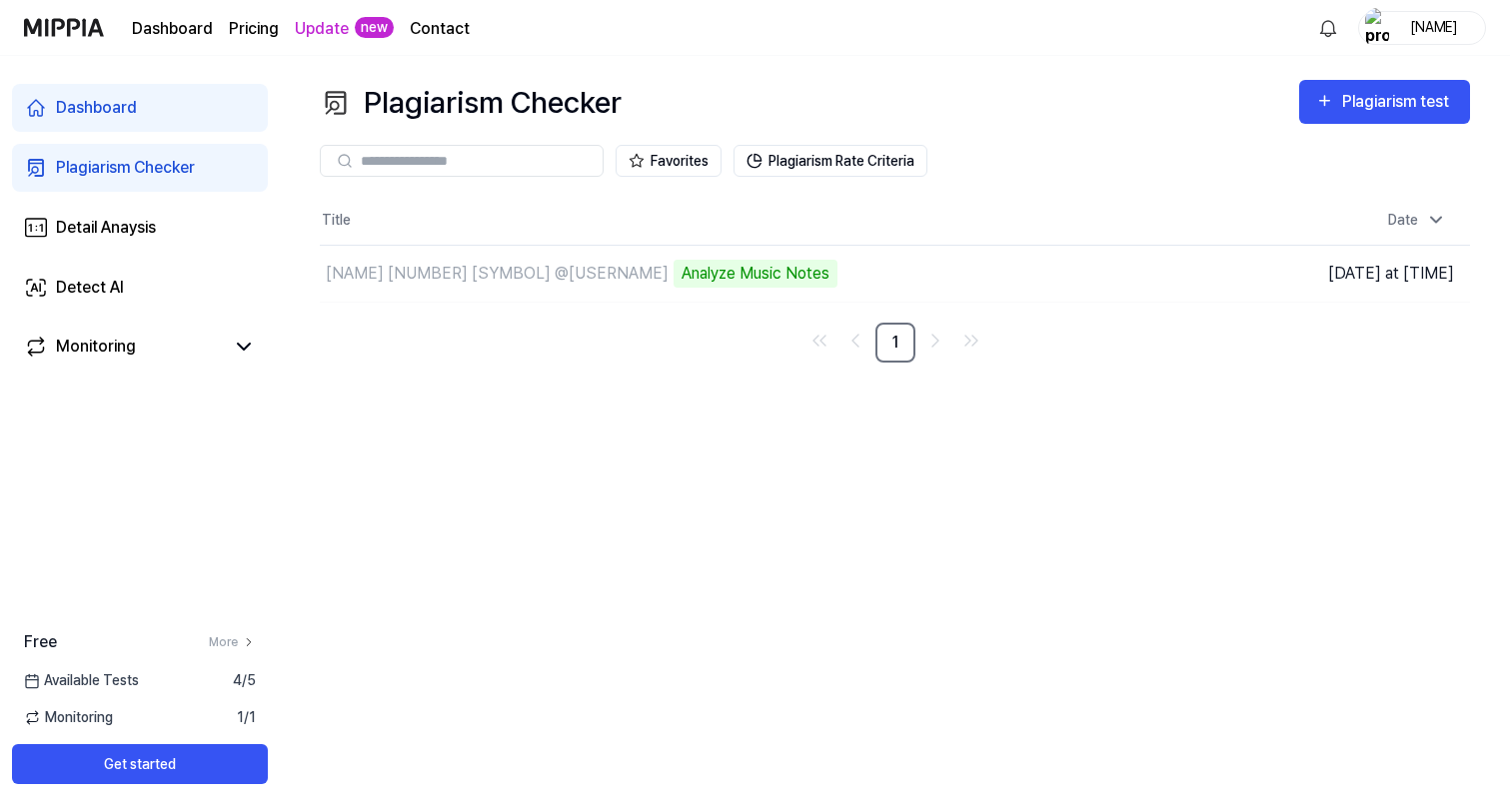 click on "1" at bounding box center [894, 343] 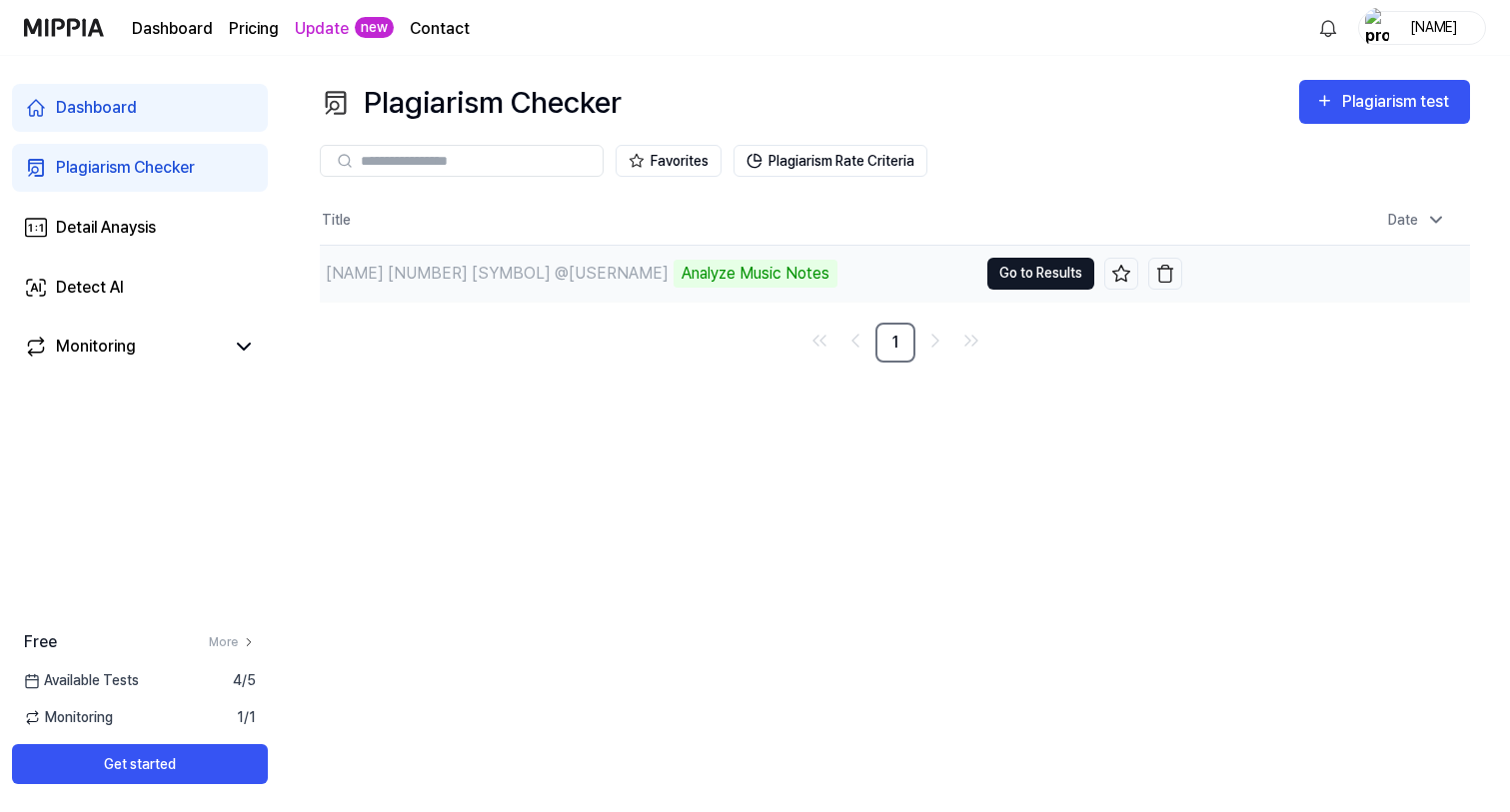 click on "Go to Results" at bounding box center (1040, 274) 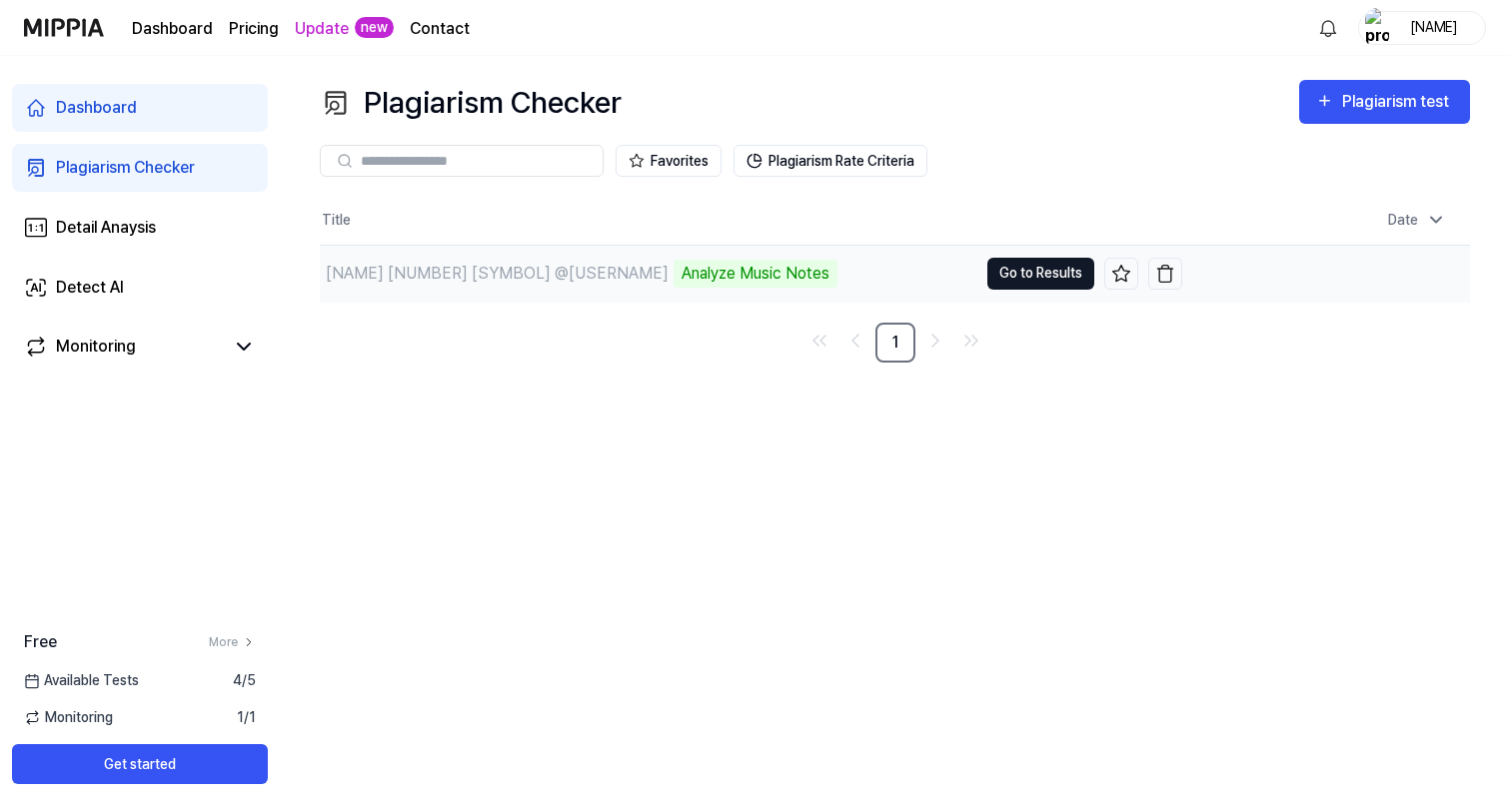 scroll, scrollTop: 0, scrollLeft: 0, axis: both 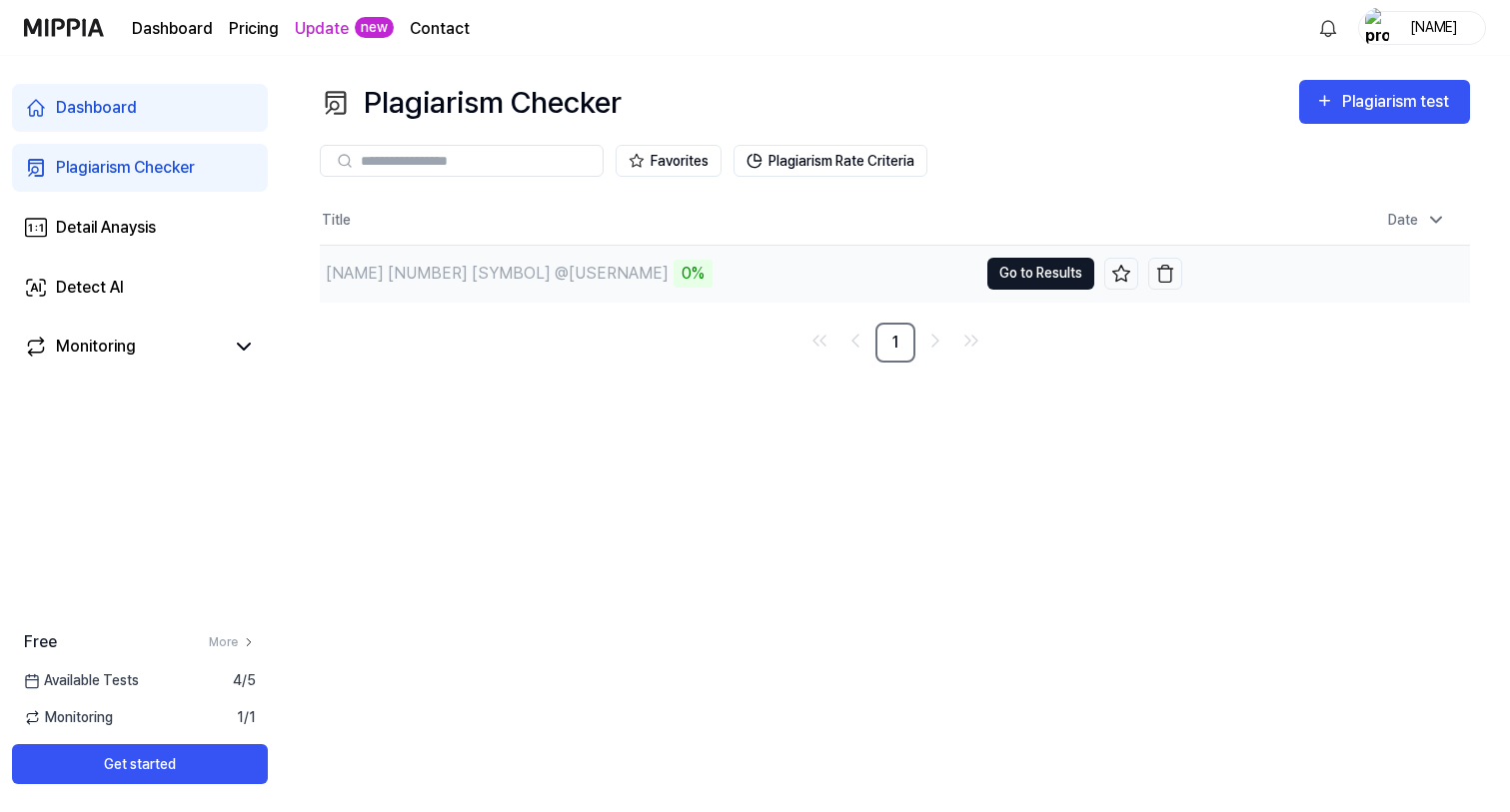 click on "Go to Results" at bounding box center [1040, 274] 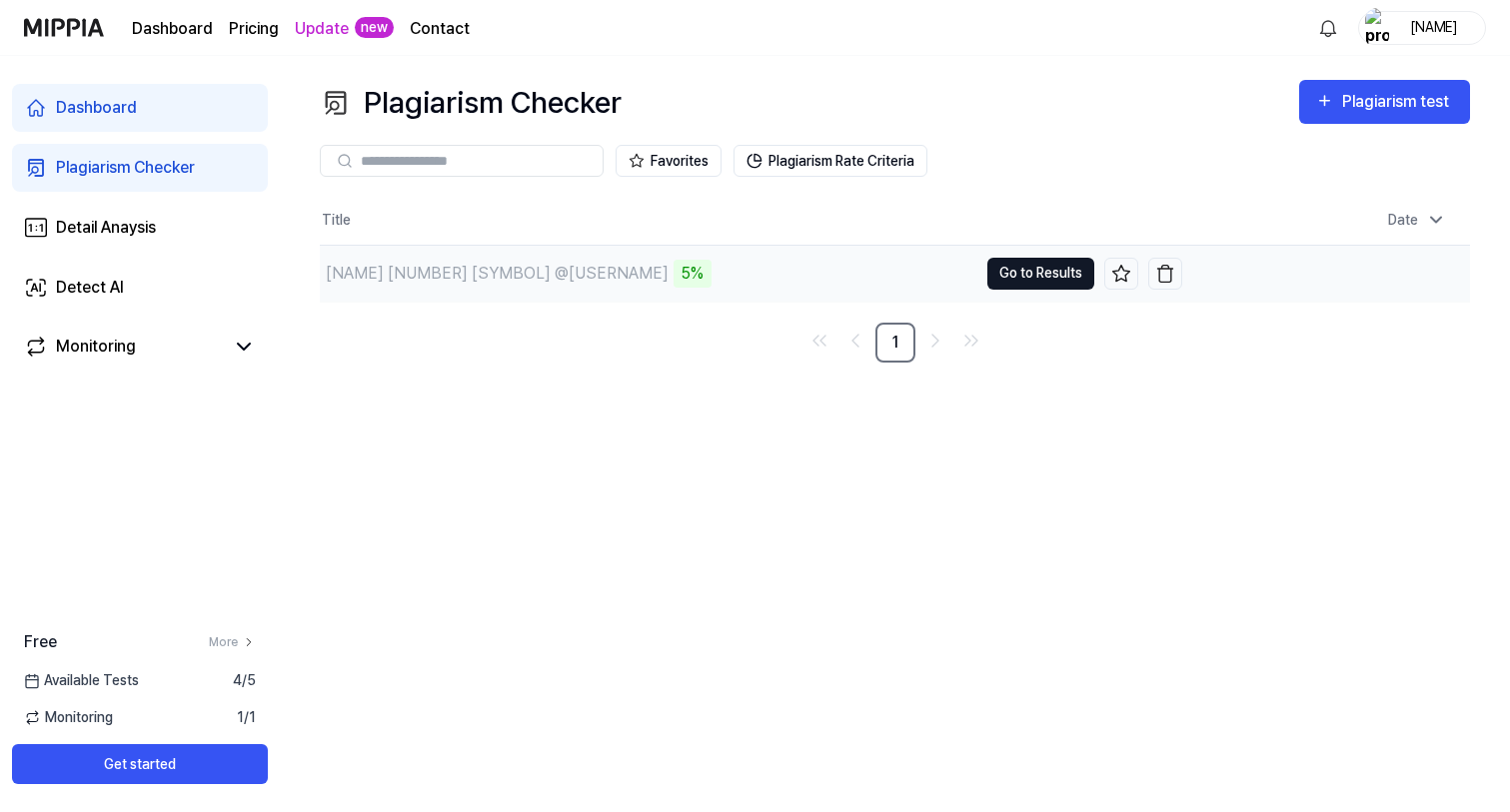 click on "Go to Results" at bounding box center [1040, 274] 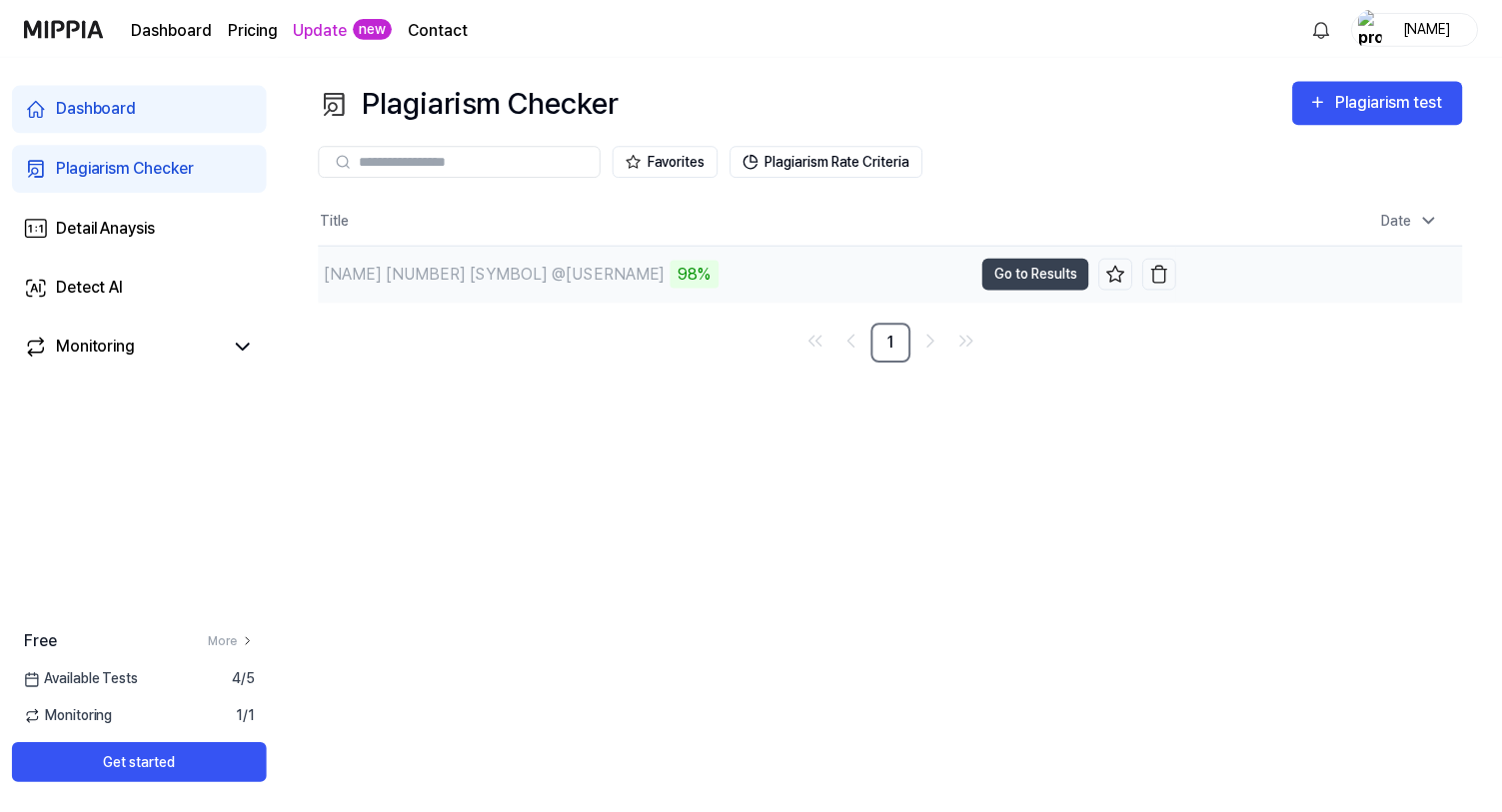 scroll, scrollTop: 0, scrollLeft: 0, axis: both 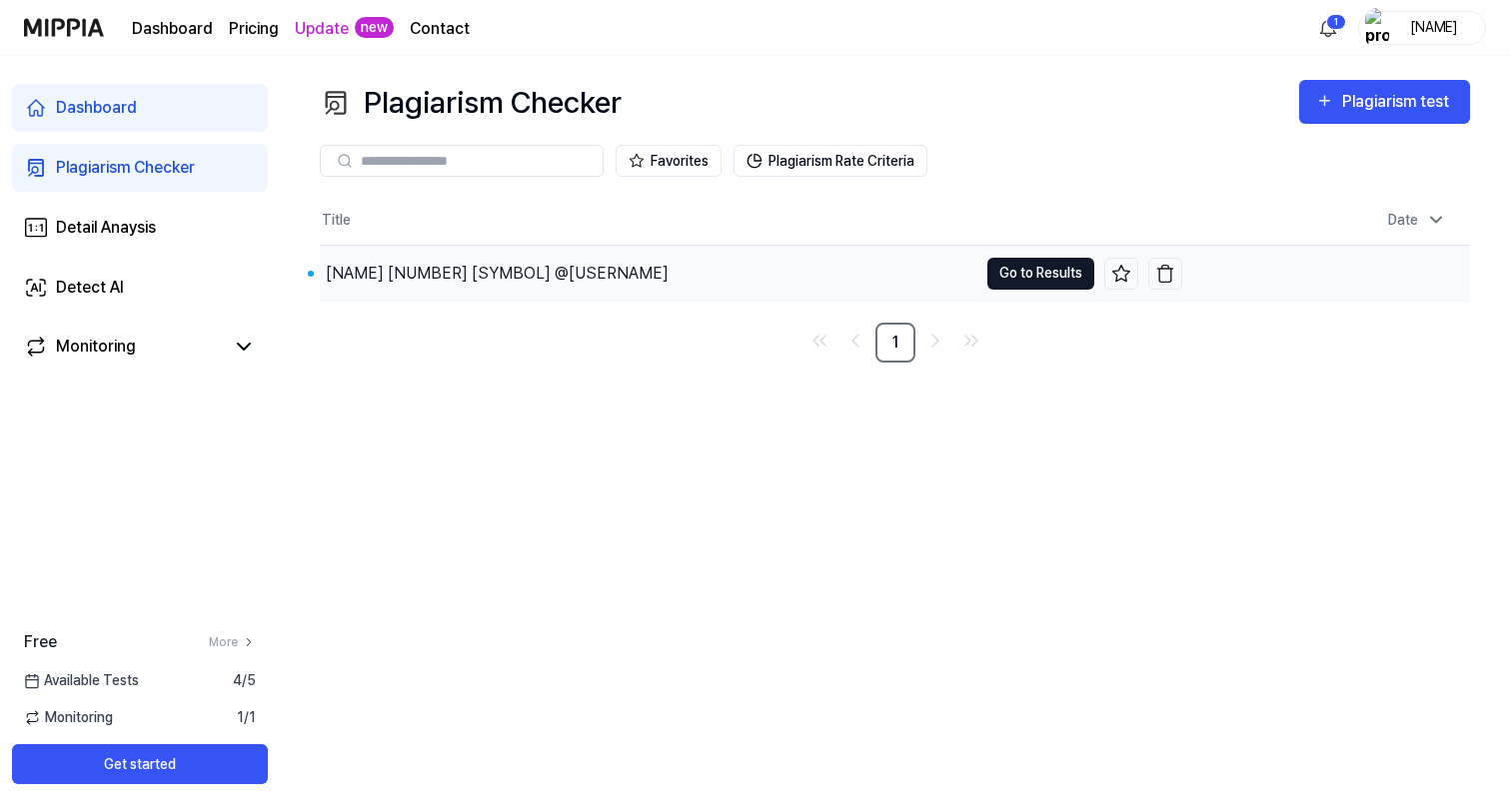 click on "Go to Results" at bounding box center (1040, 274) 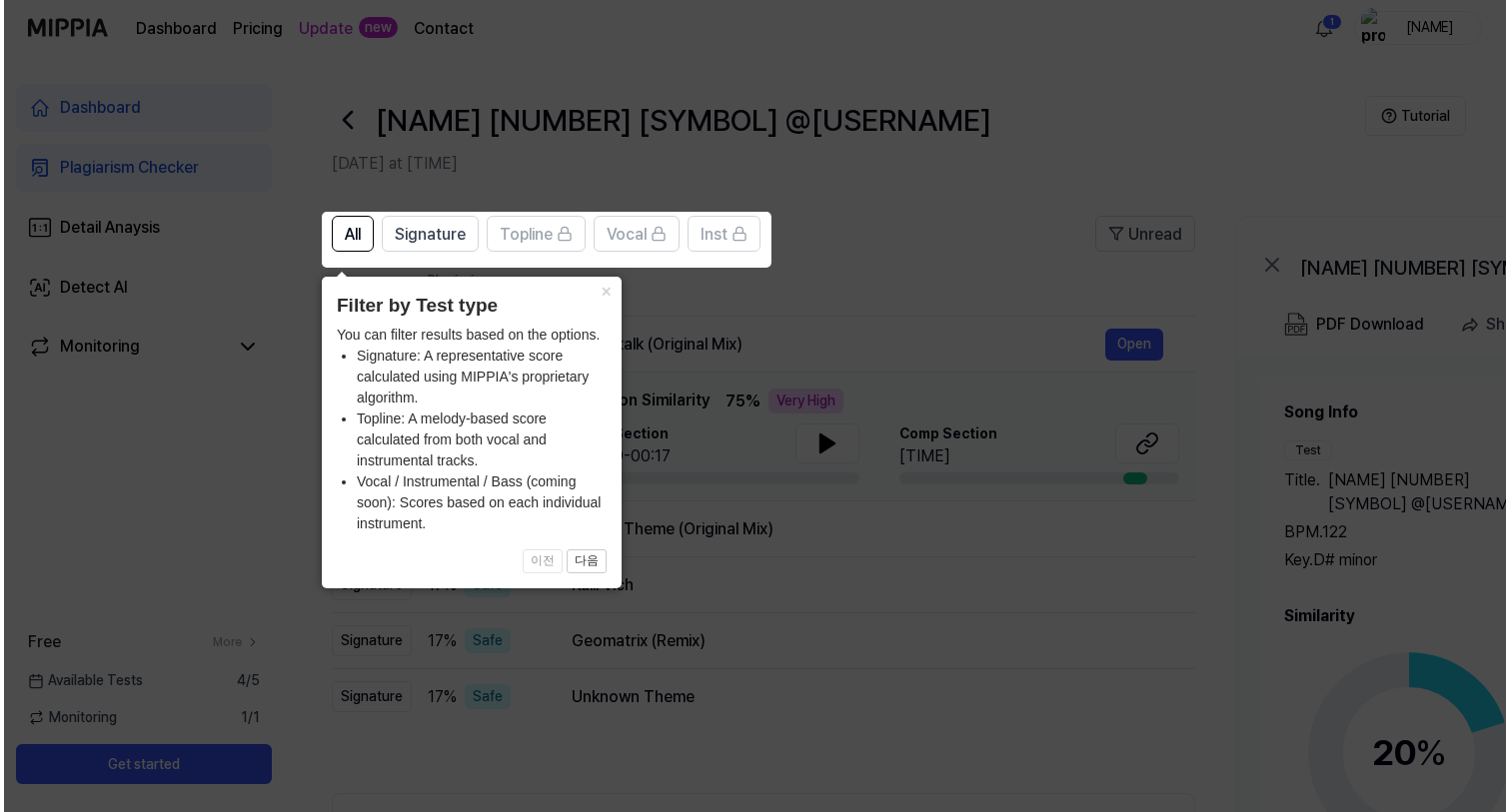 scroll, scrollTop: 0, scrollLeft: 0, axis: both 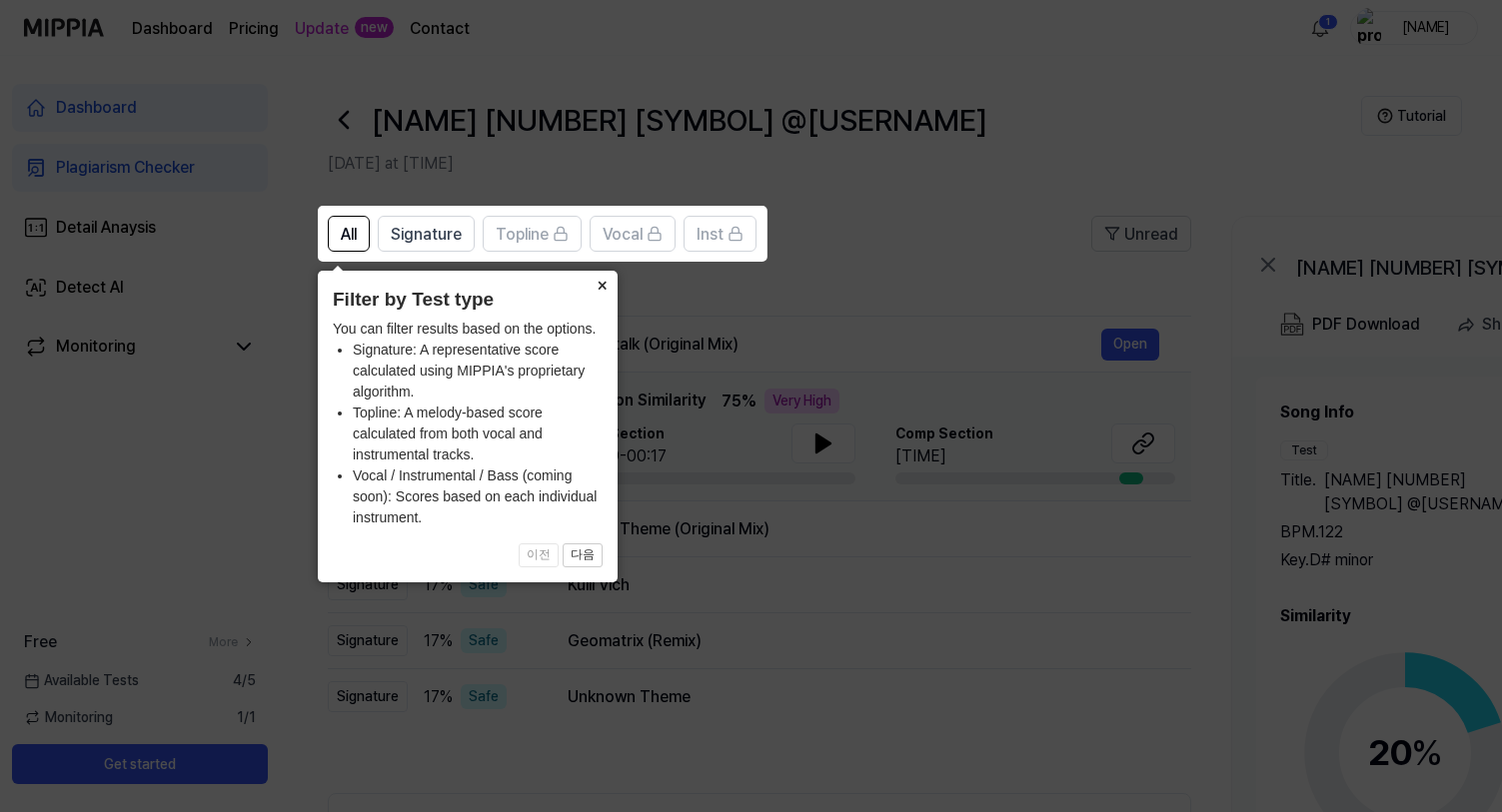 click on "×" at bounding box center (602, 285) 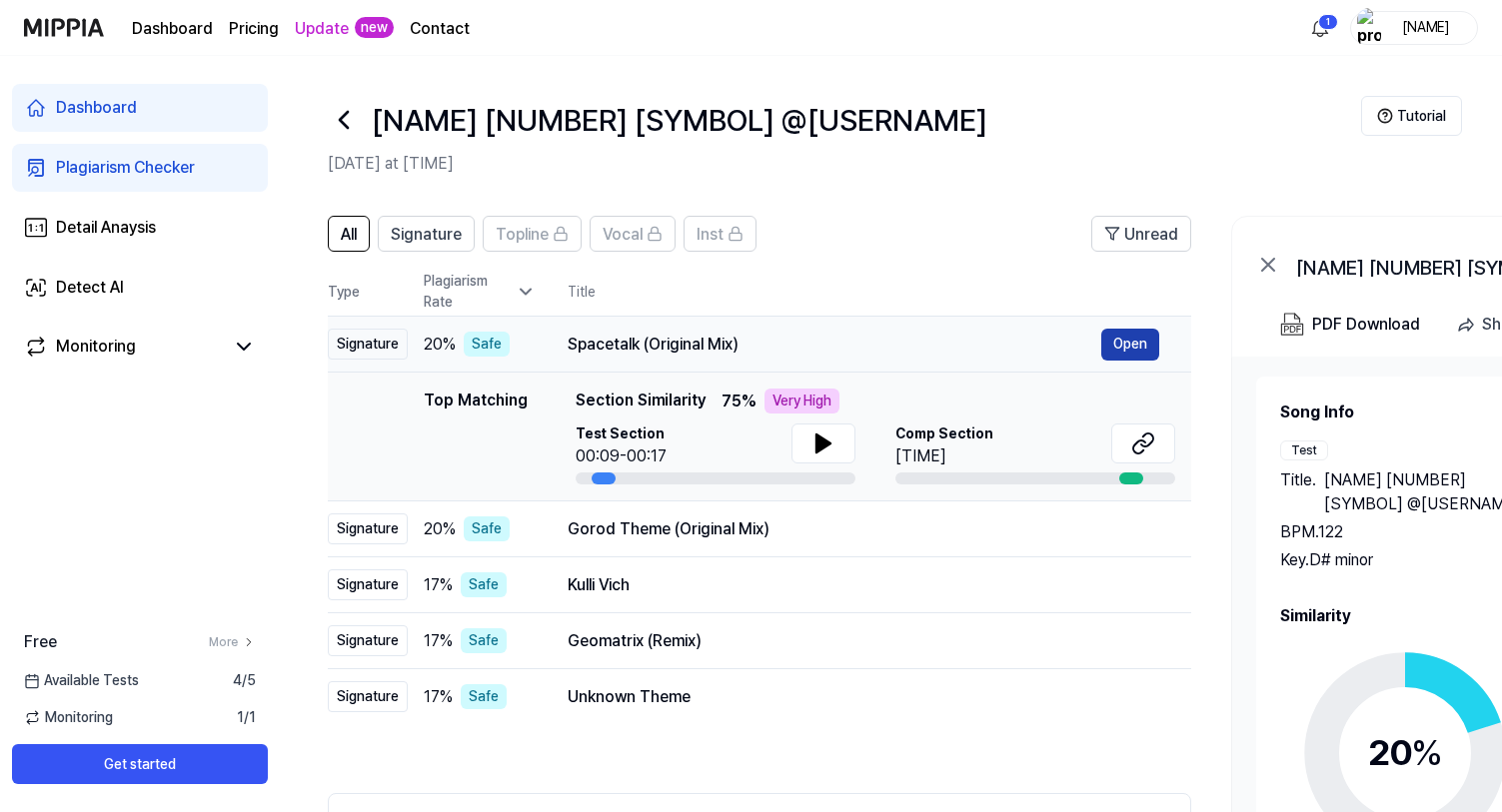 click on "Open" at bounding box center (1130, 345) 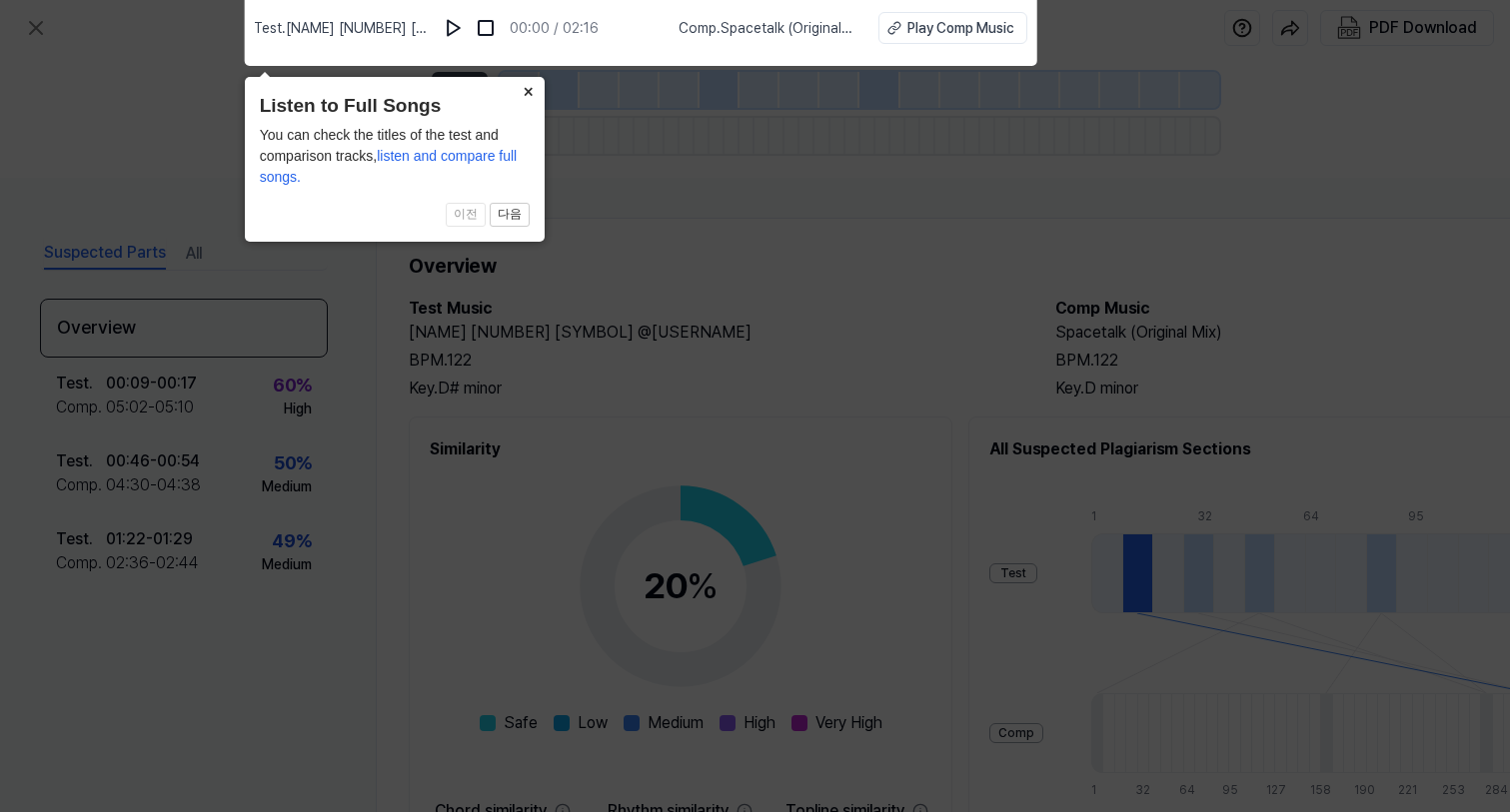 click on "×" at bounding box center [529, 91] 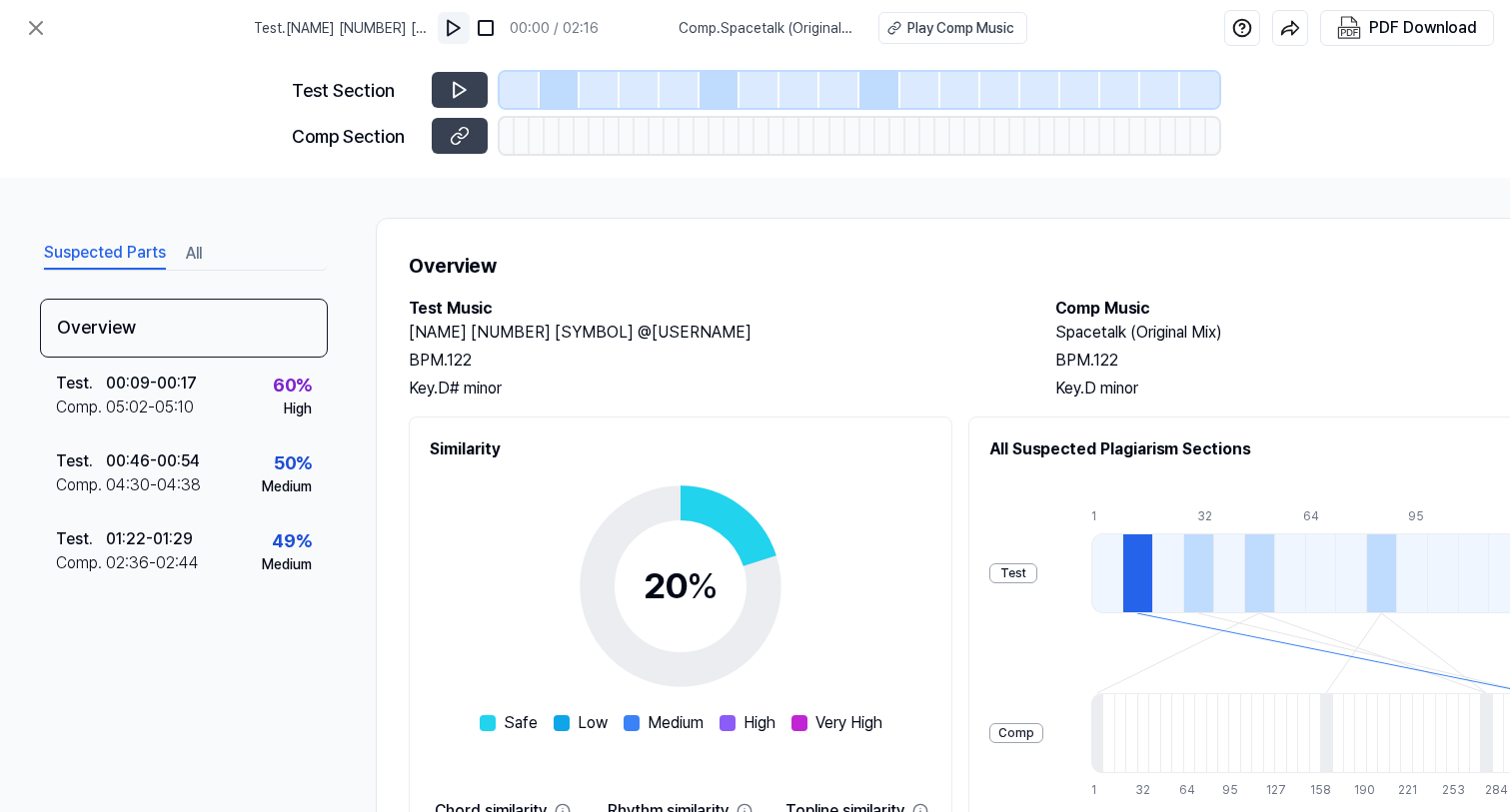 click at bounding box center (454, 28) 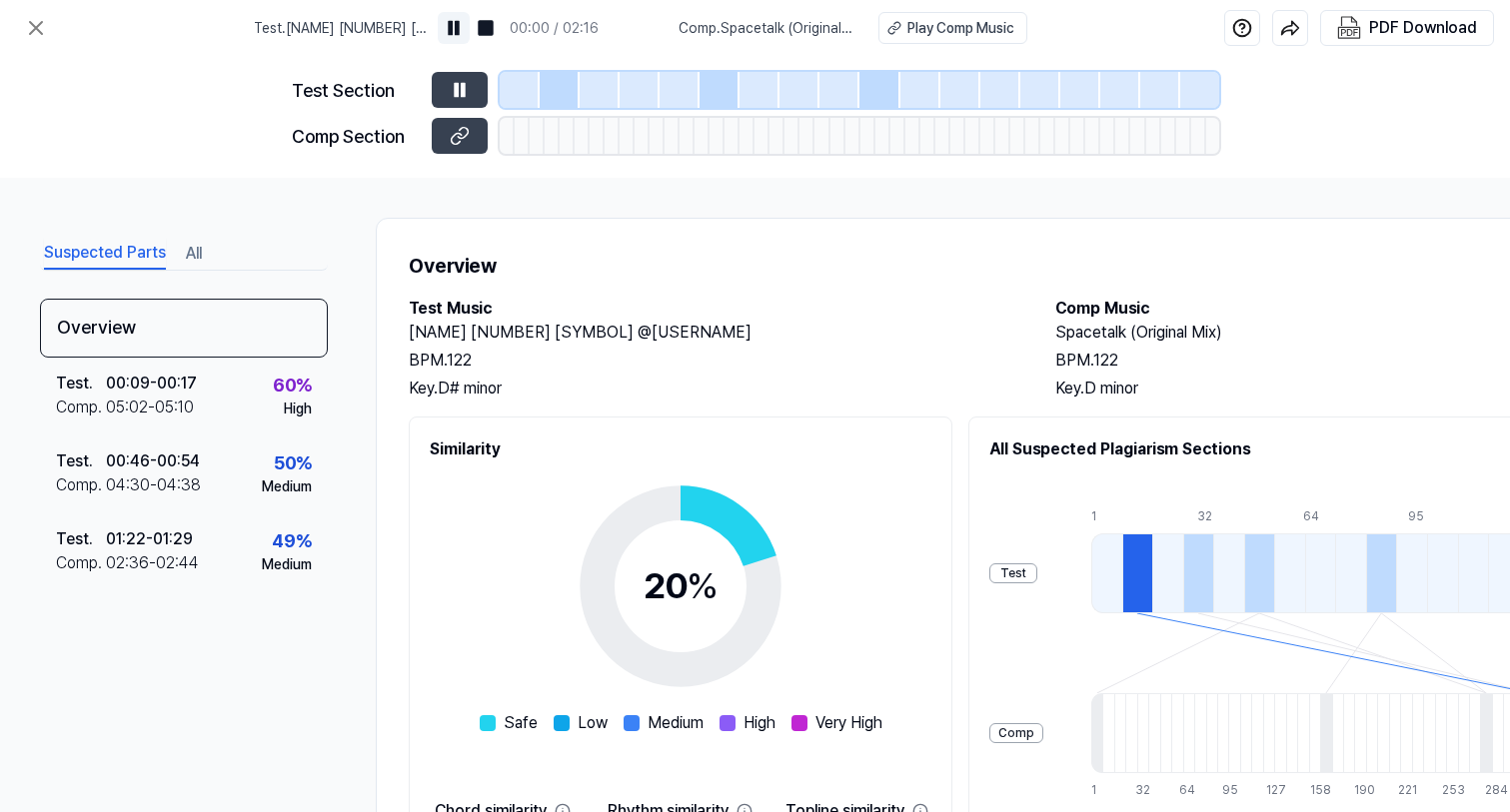 click at bounding box center (454, 28) 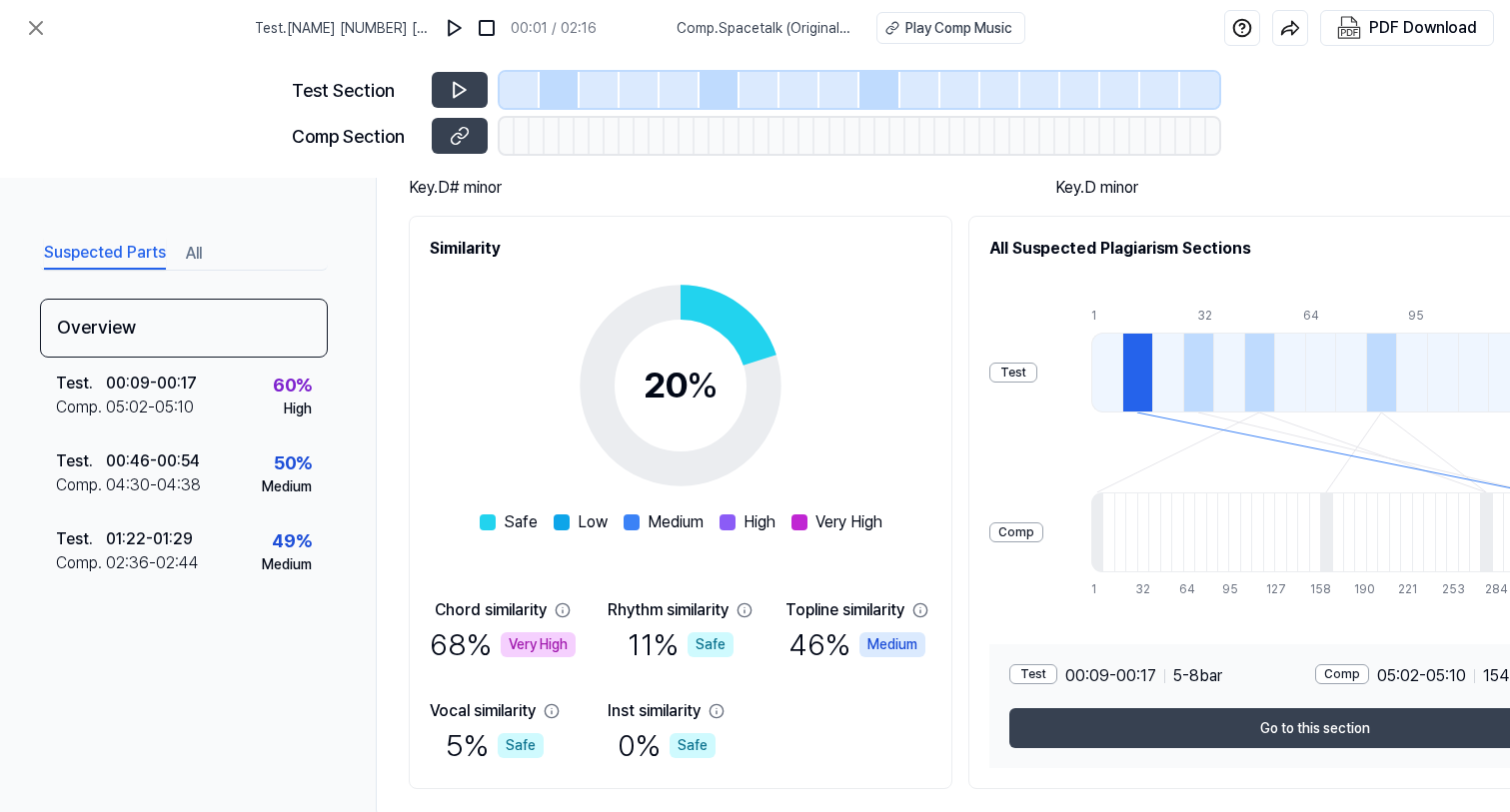 scroll, scrollTop: 225, scrollLeft: 0, axis: vertical 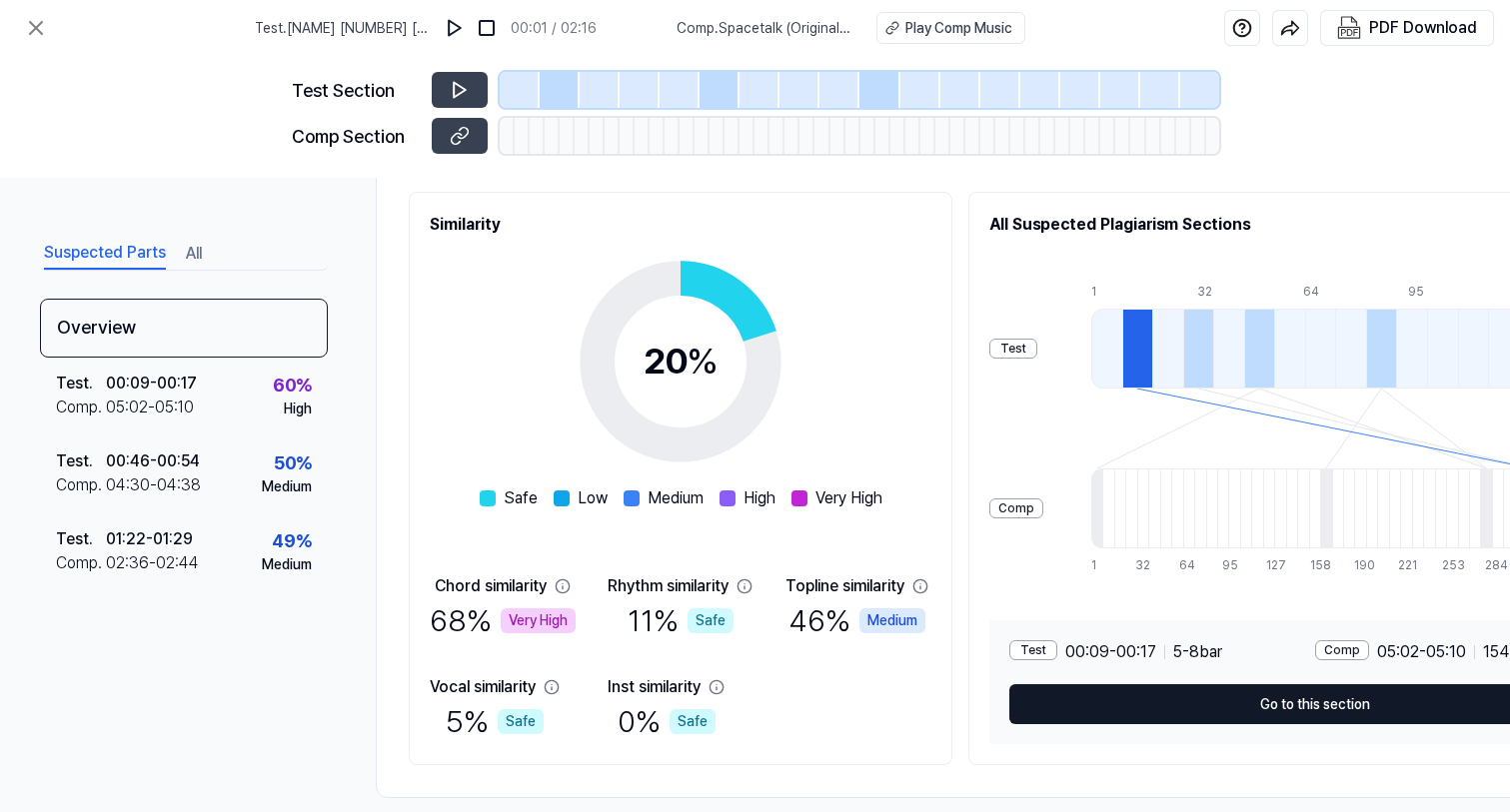 click on "Go to this section" at bounding box center (1315, 704) 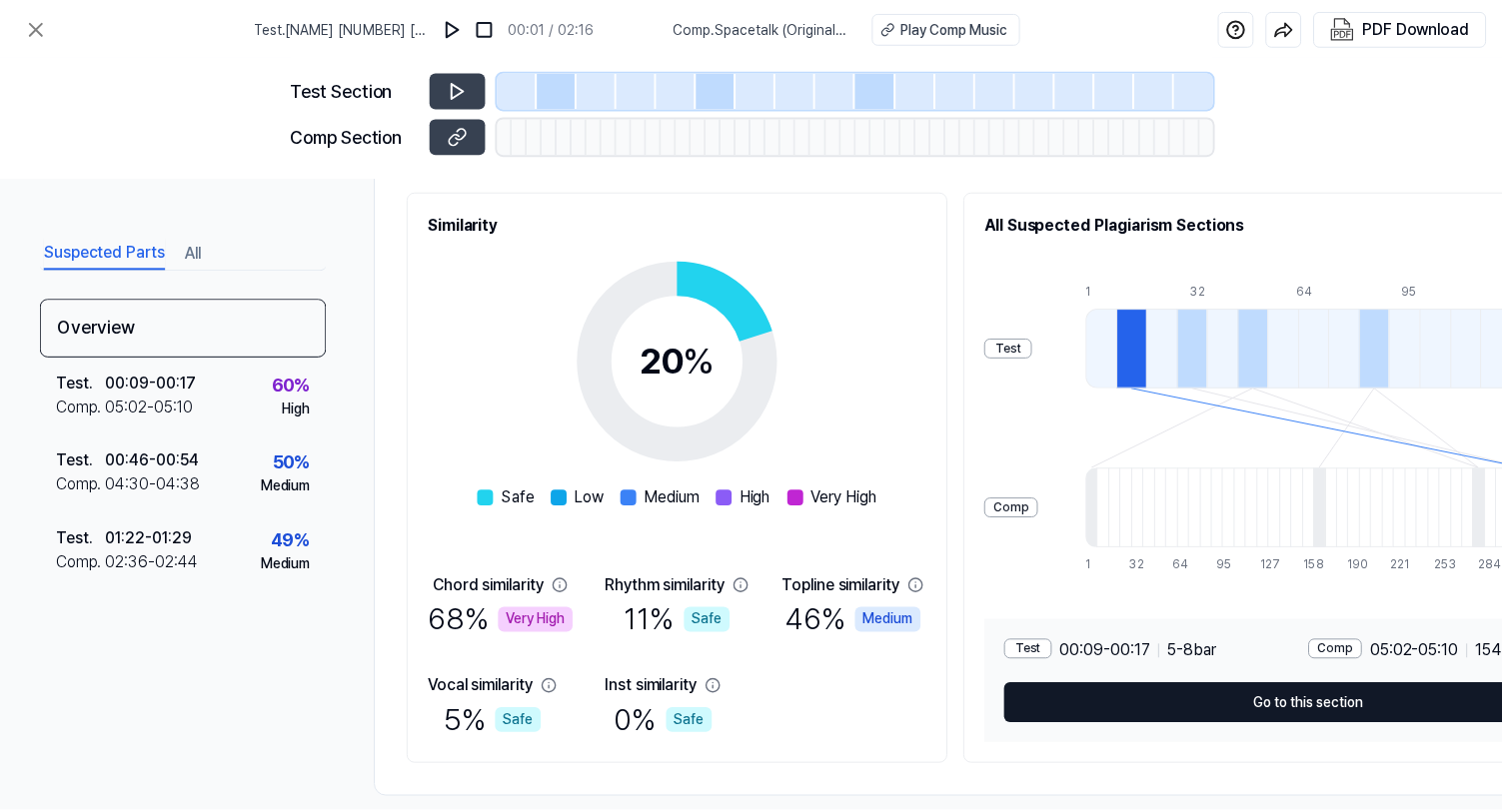 scroll, scrollTop: 0, scrollLeft: 113, axis: horizontal 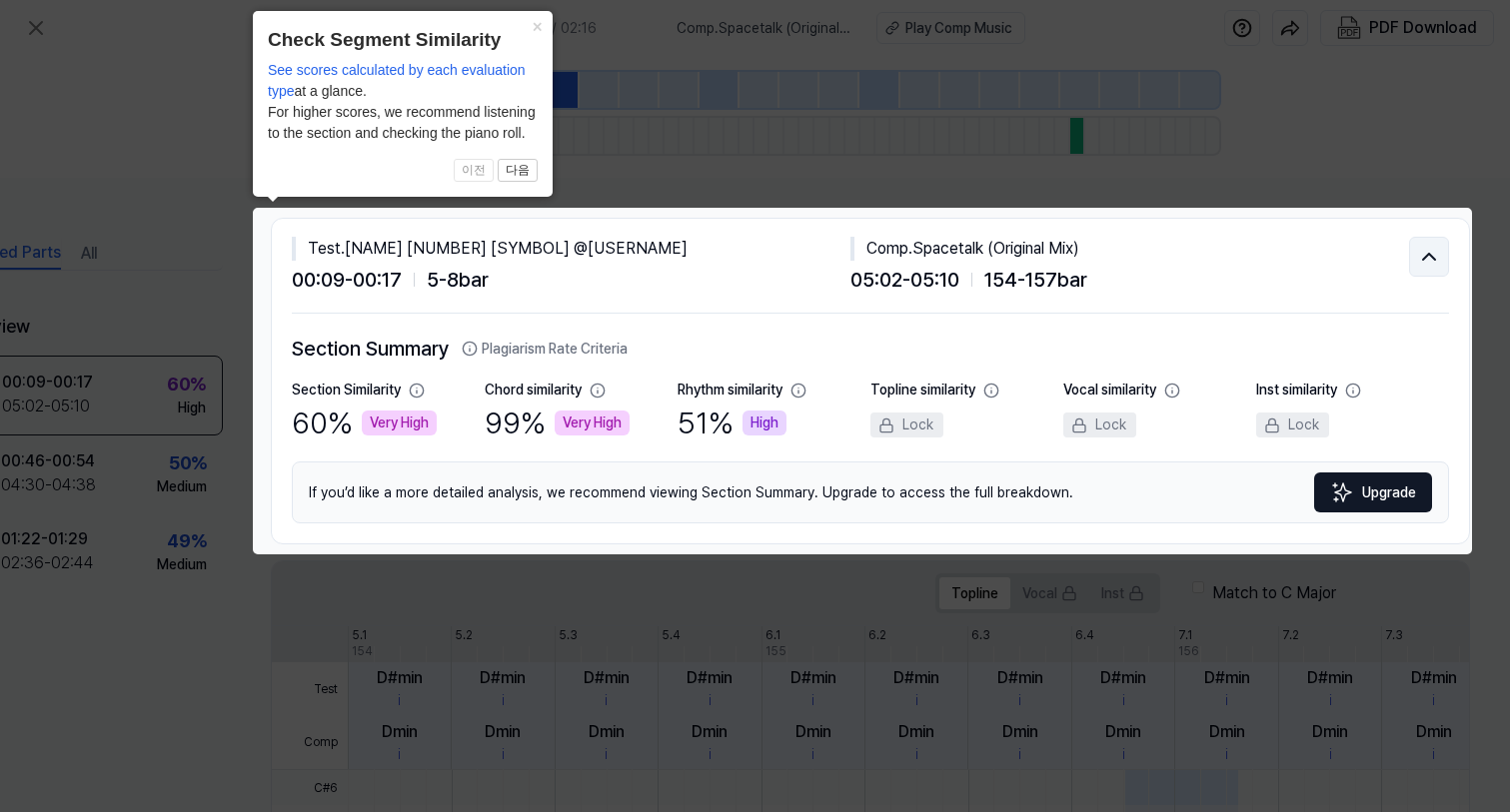 click 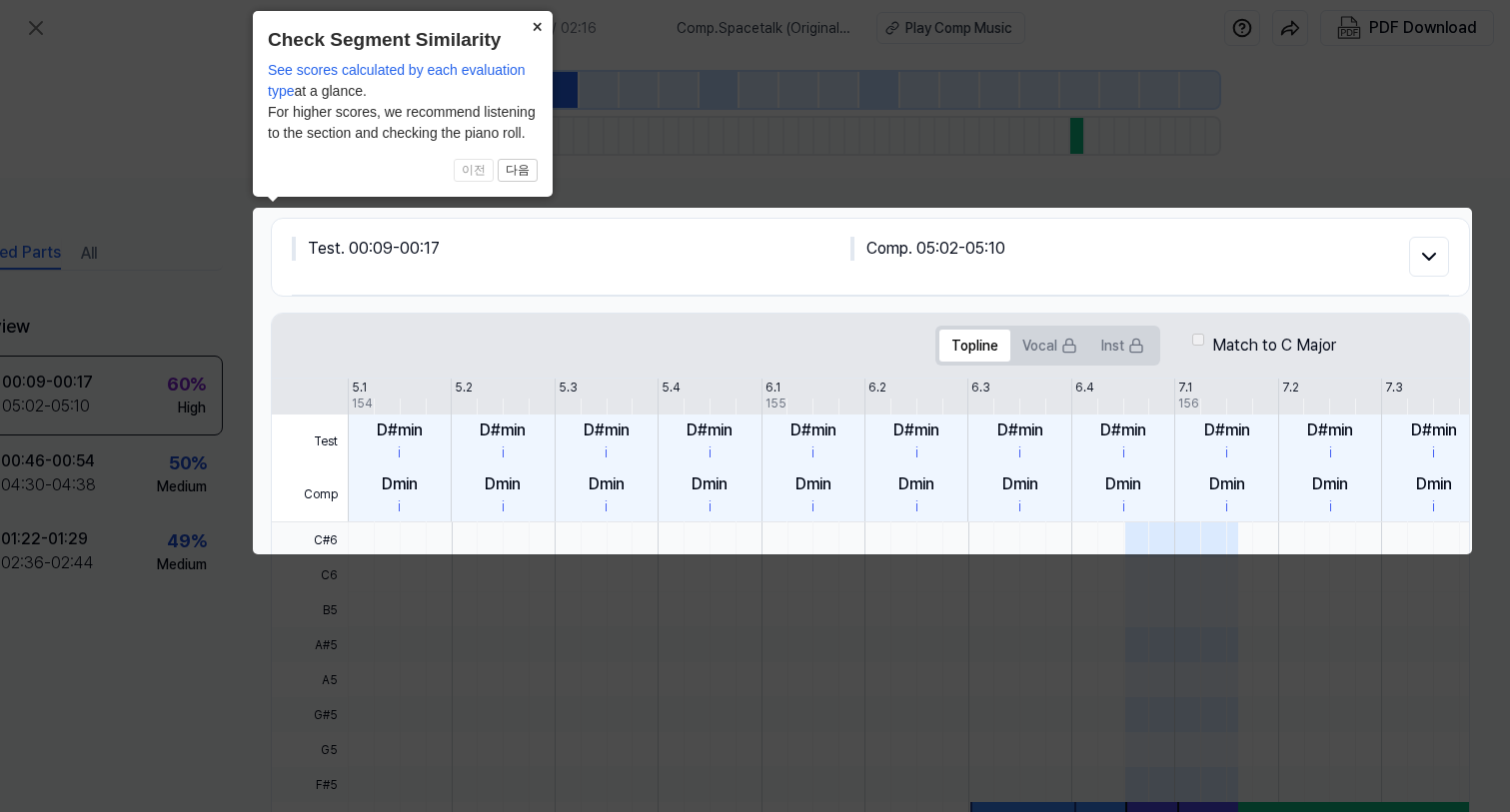 click on "×" at bounding box center [537, 25] 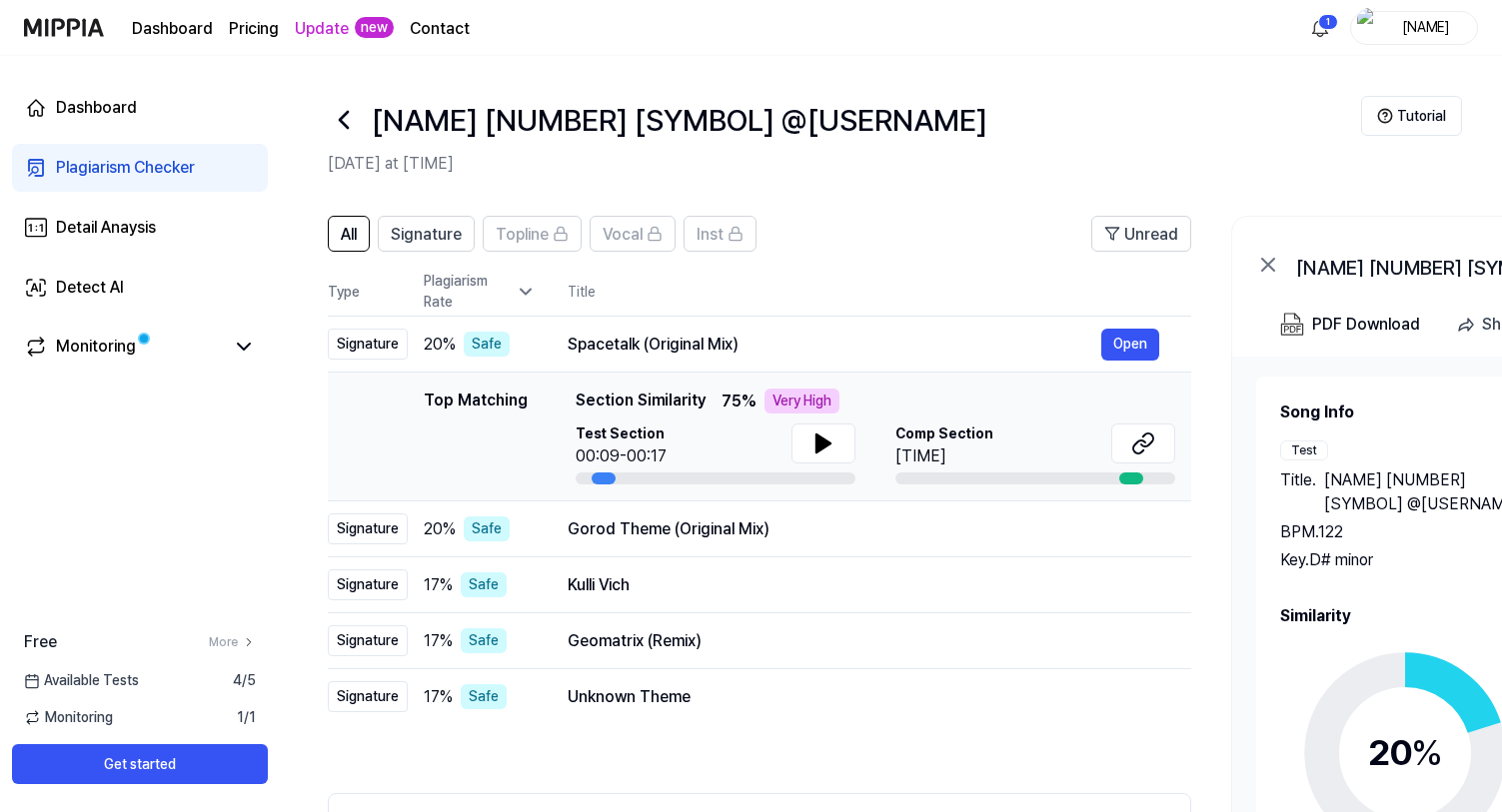click 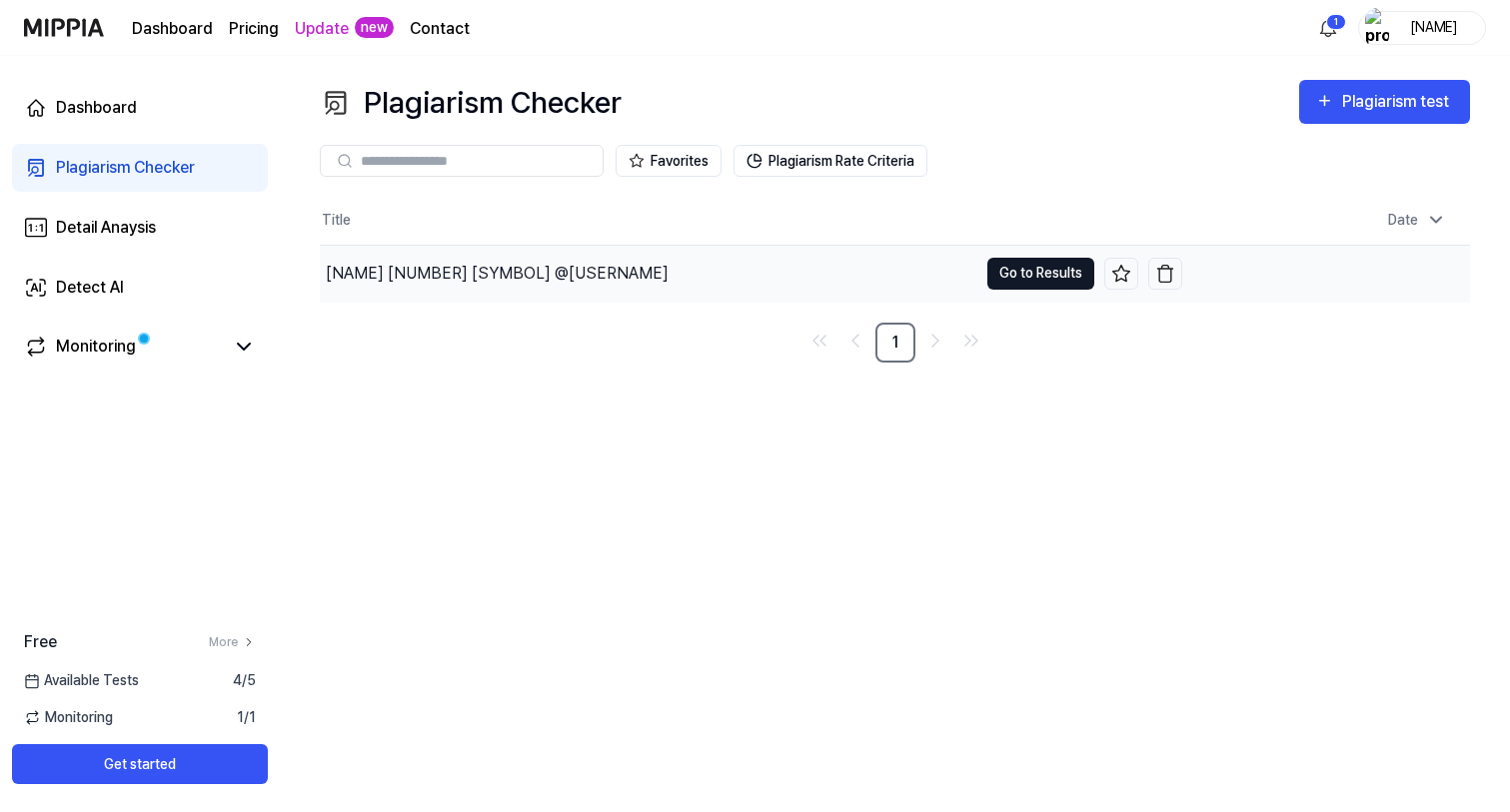 click on "Go to Results" at bounding box center (1040, 274) 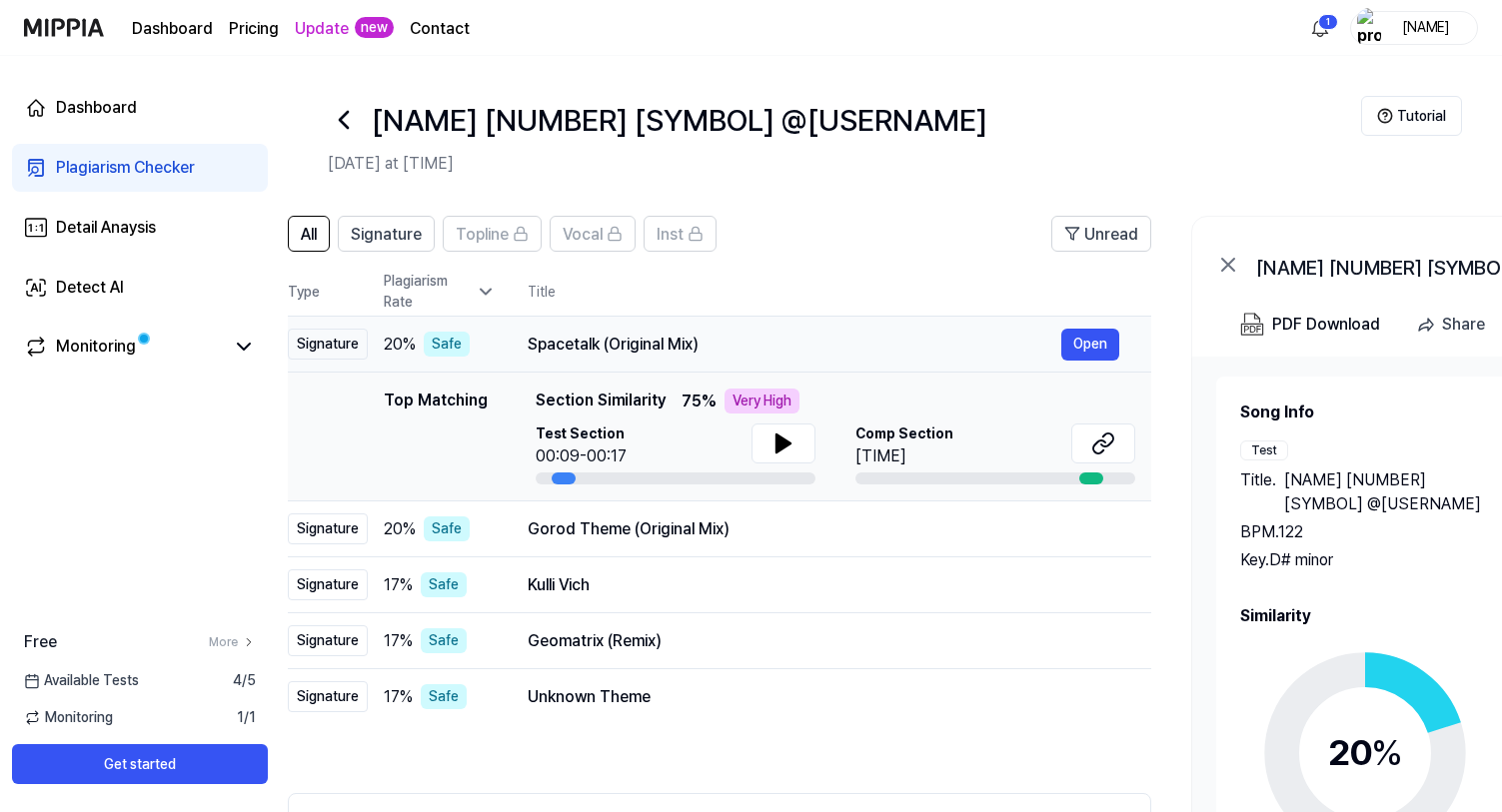 drag, startPoint x: 740, startPoint y: 344, endPoint x: 699, endPoint y: 343, distance: 41.01219 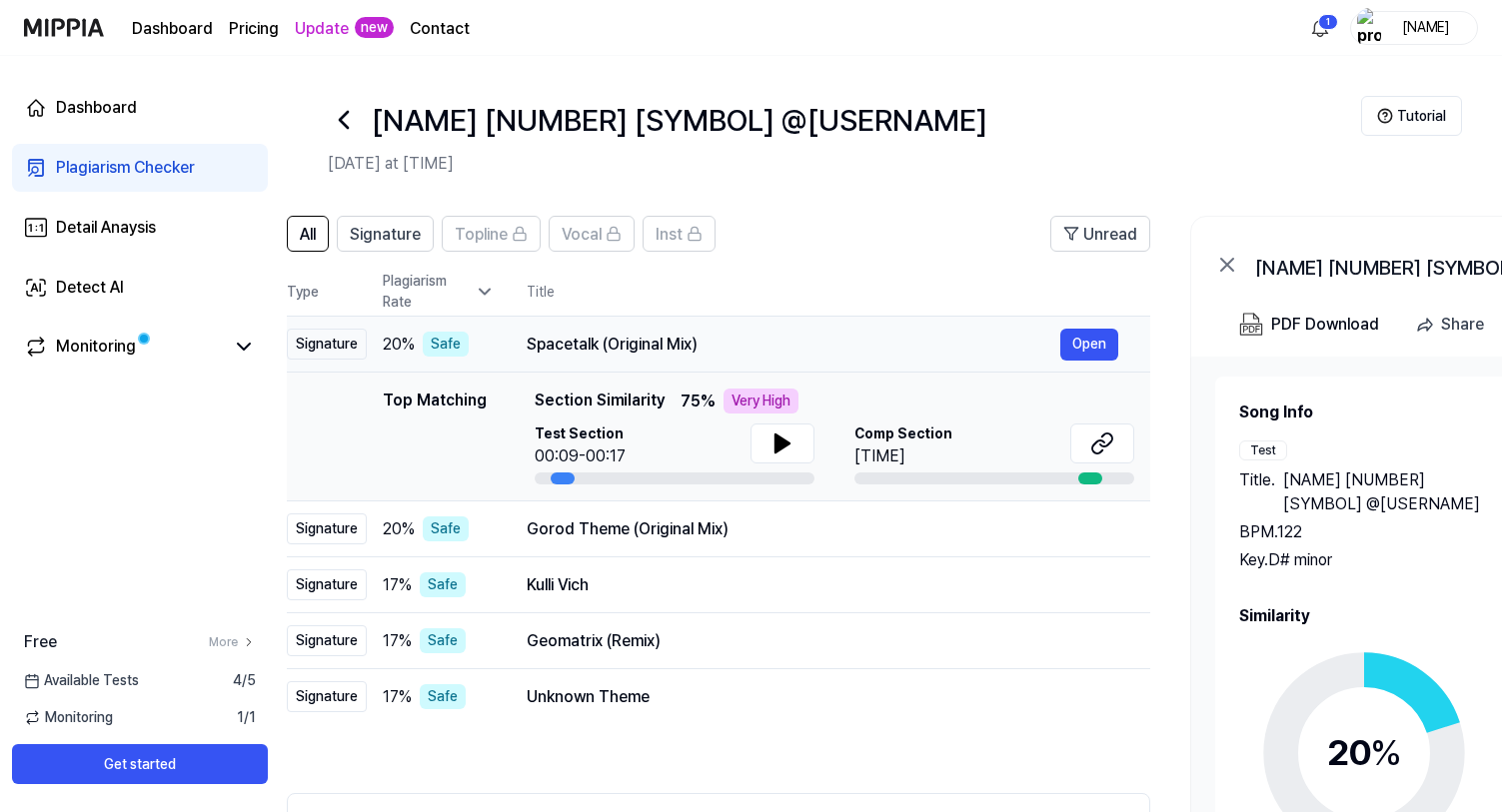scroll, scrollTop: 0, scrollLeft: 0, axis: both 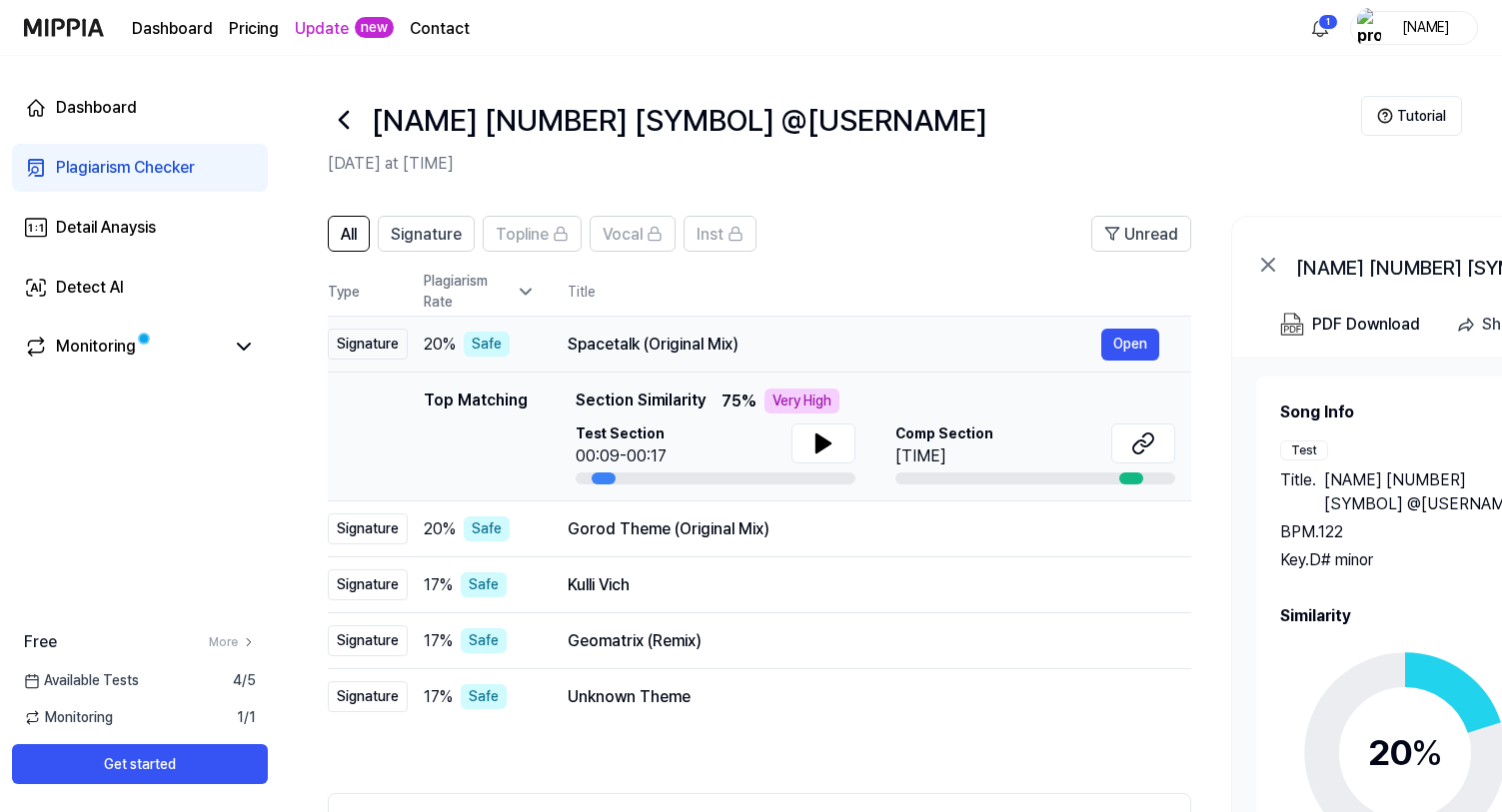 drag, startPoint x: 528, startPoint y: 345, endPoint x: 609, endPoint y: 346, distance: 81.00617 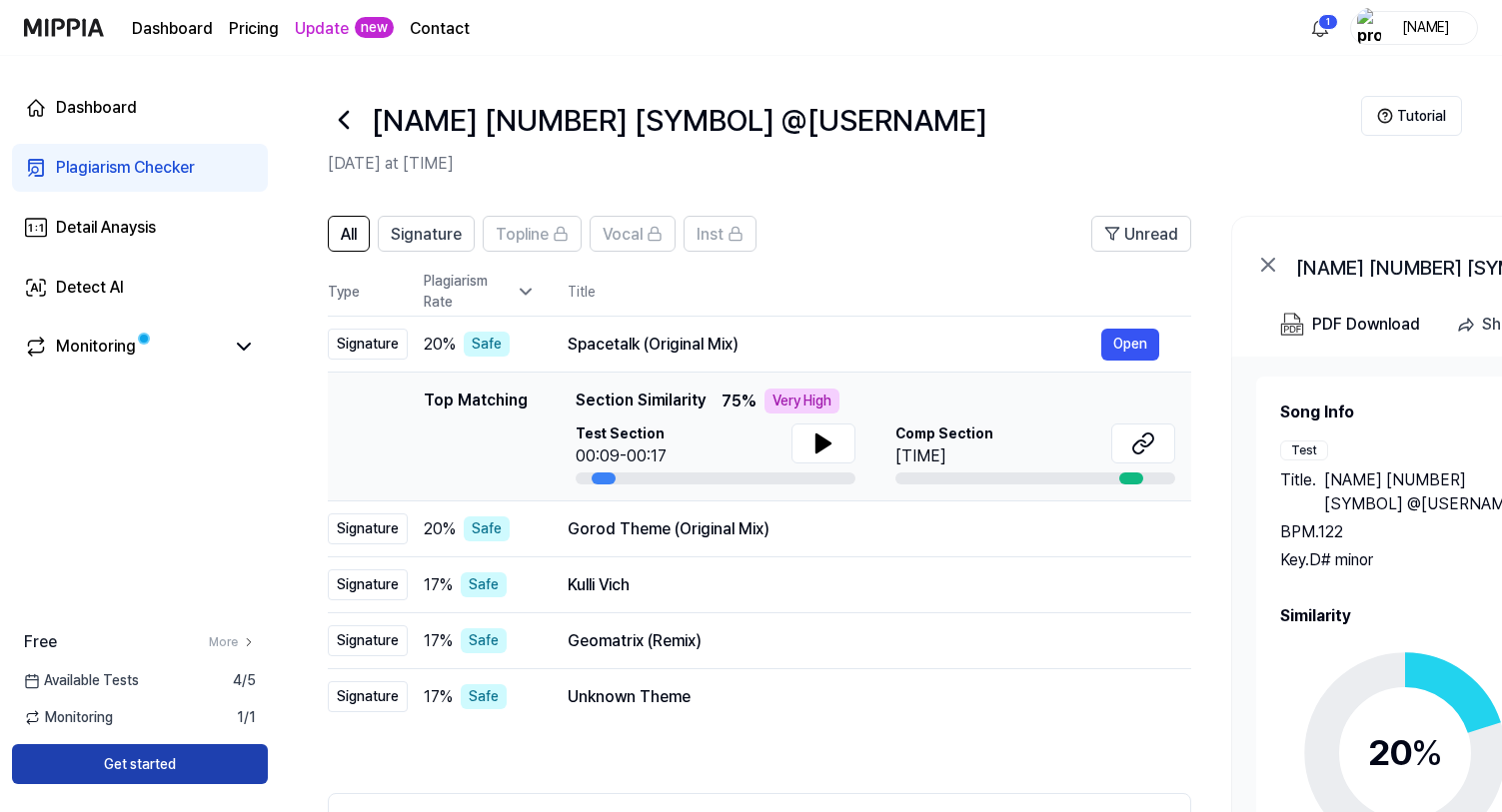 click on "Get started" at bounding box center (140, 764) 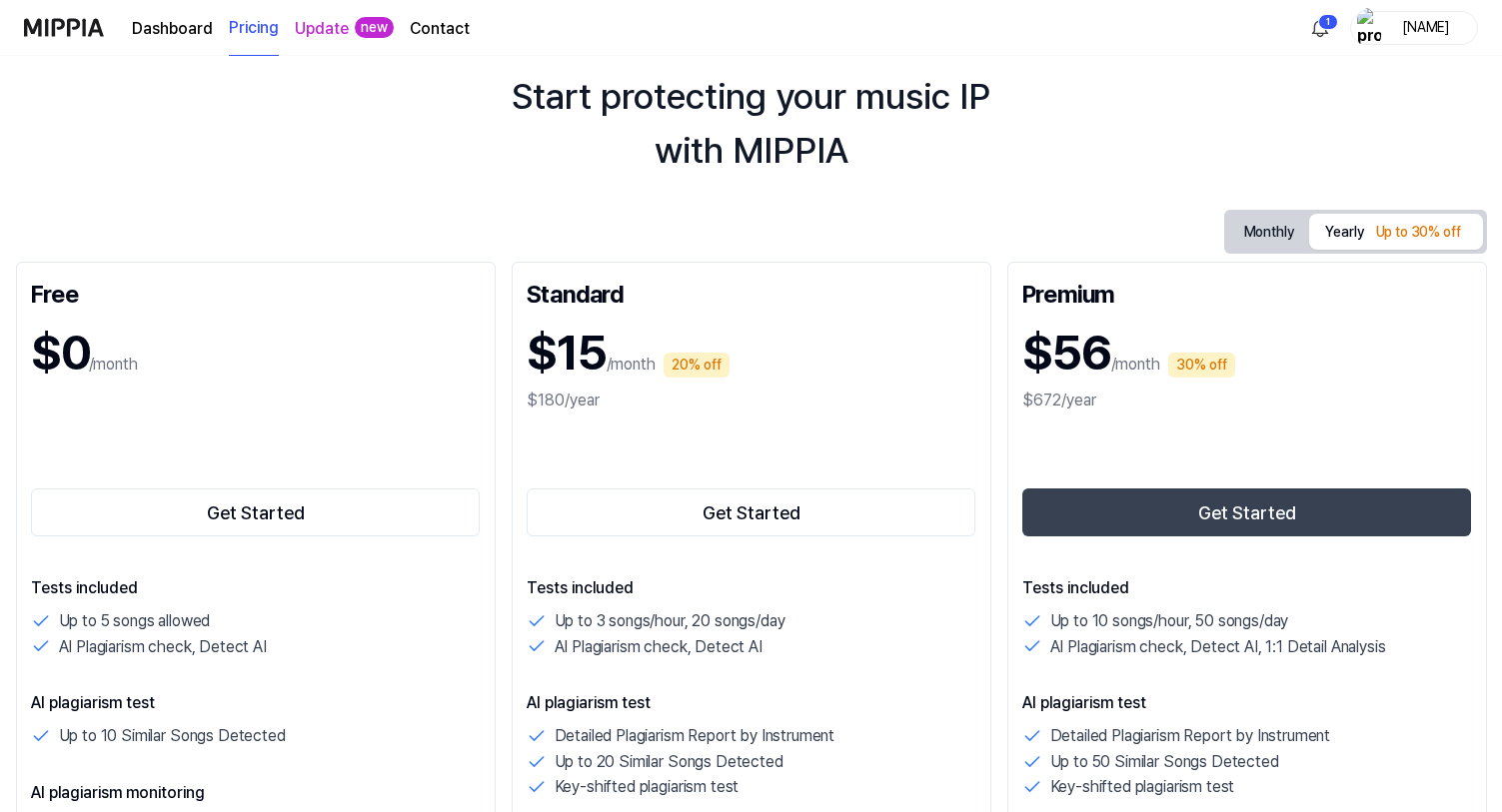 scroll, scrollTop: 74, scrollLeft: 0, axis: vertical 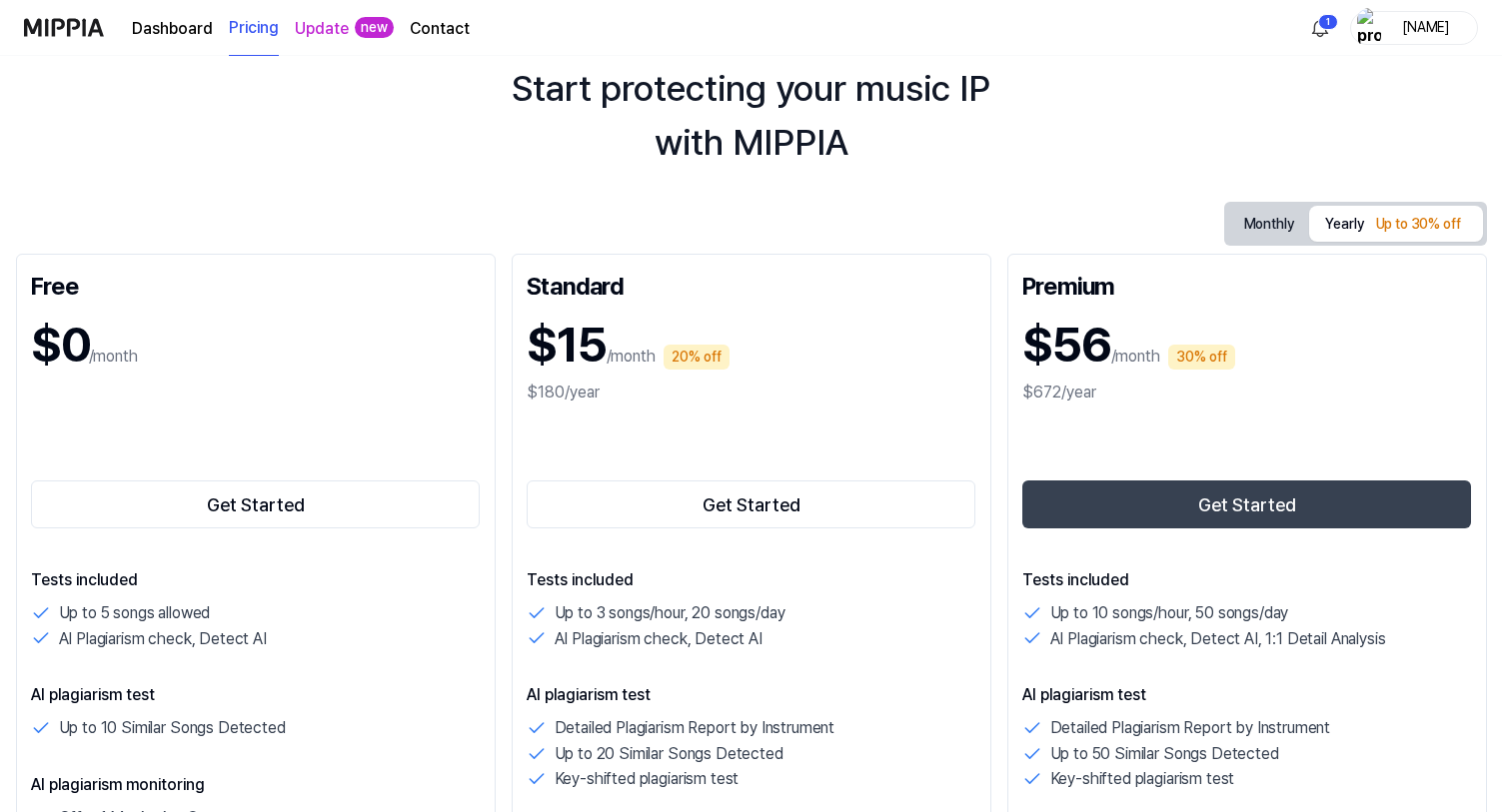 click on "Dashboard" at bounding box center [172, 29] 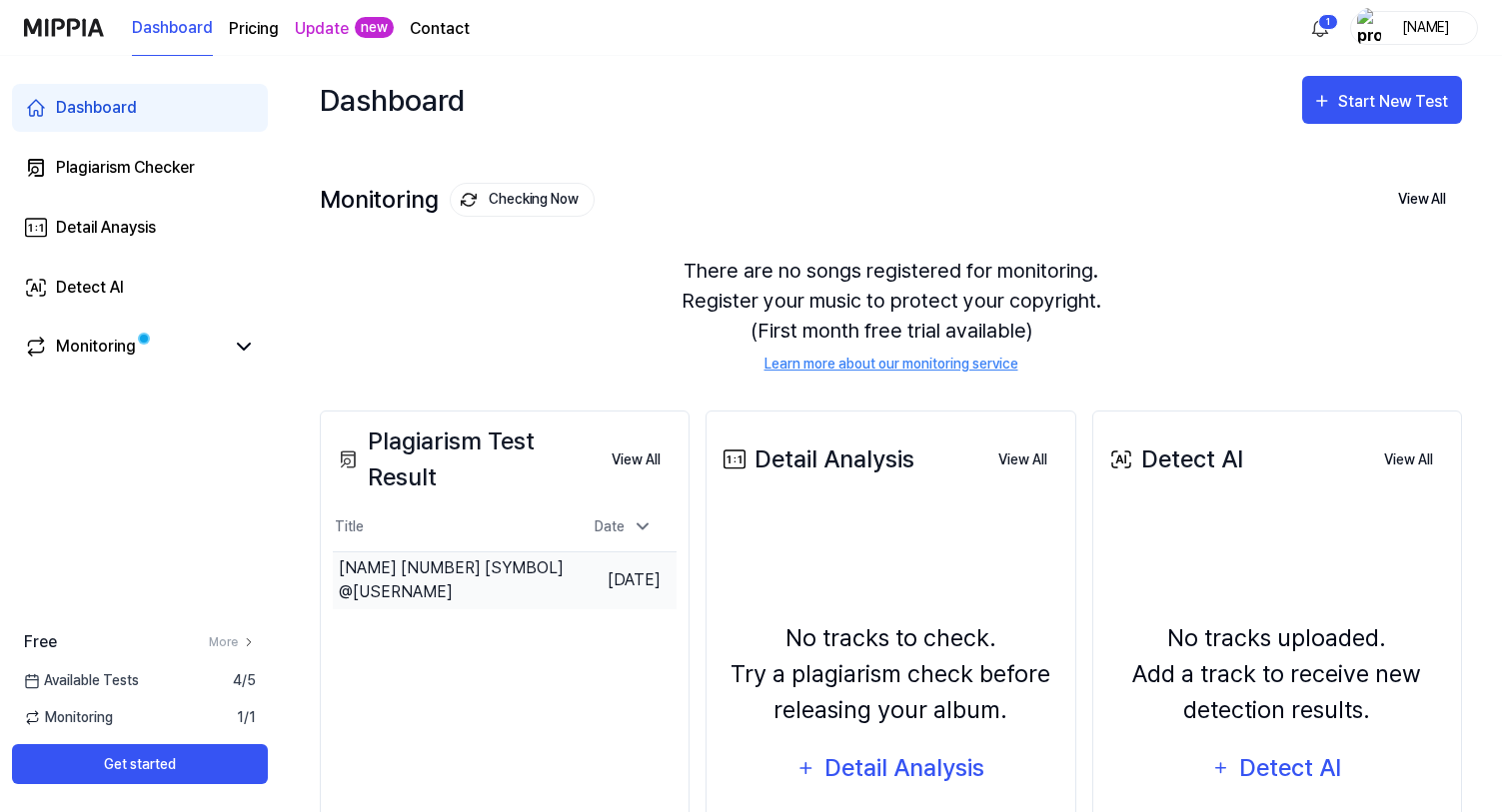 click on "HoesNotValue 123 D#m @elementrybeats" at bounding box center [455, 580] 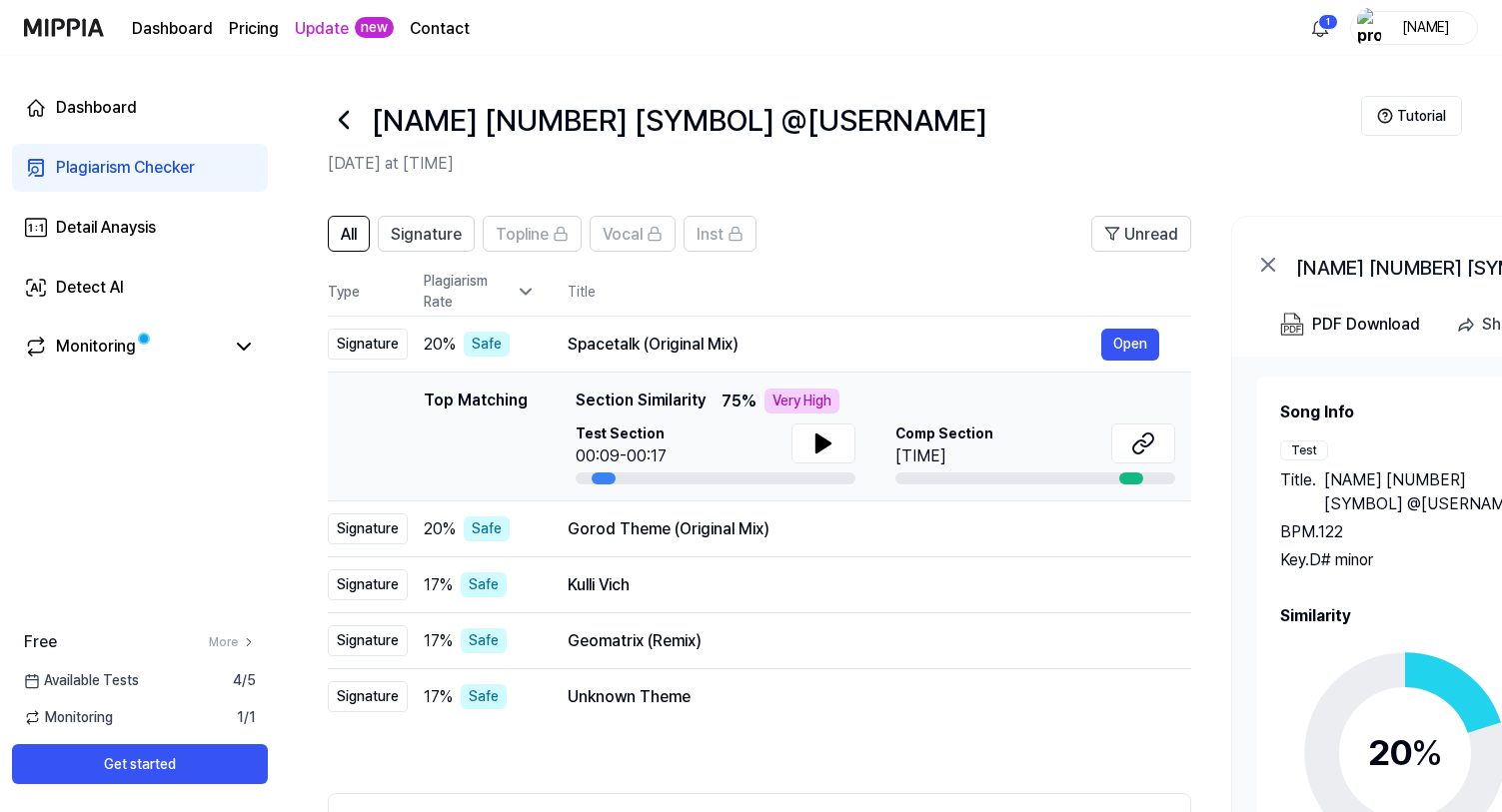 click at bounding box center (716, 478) 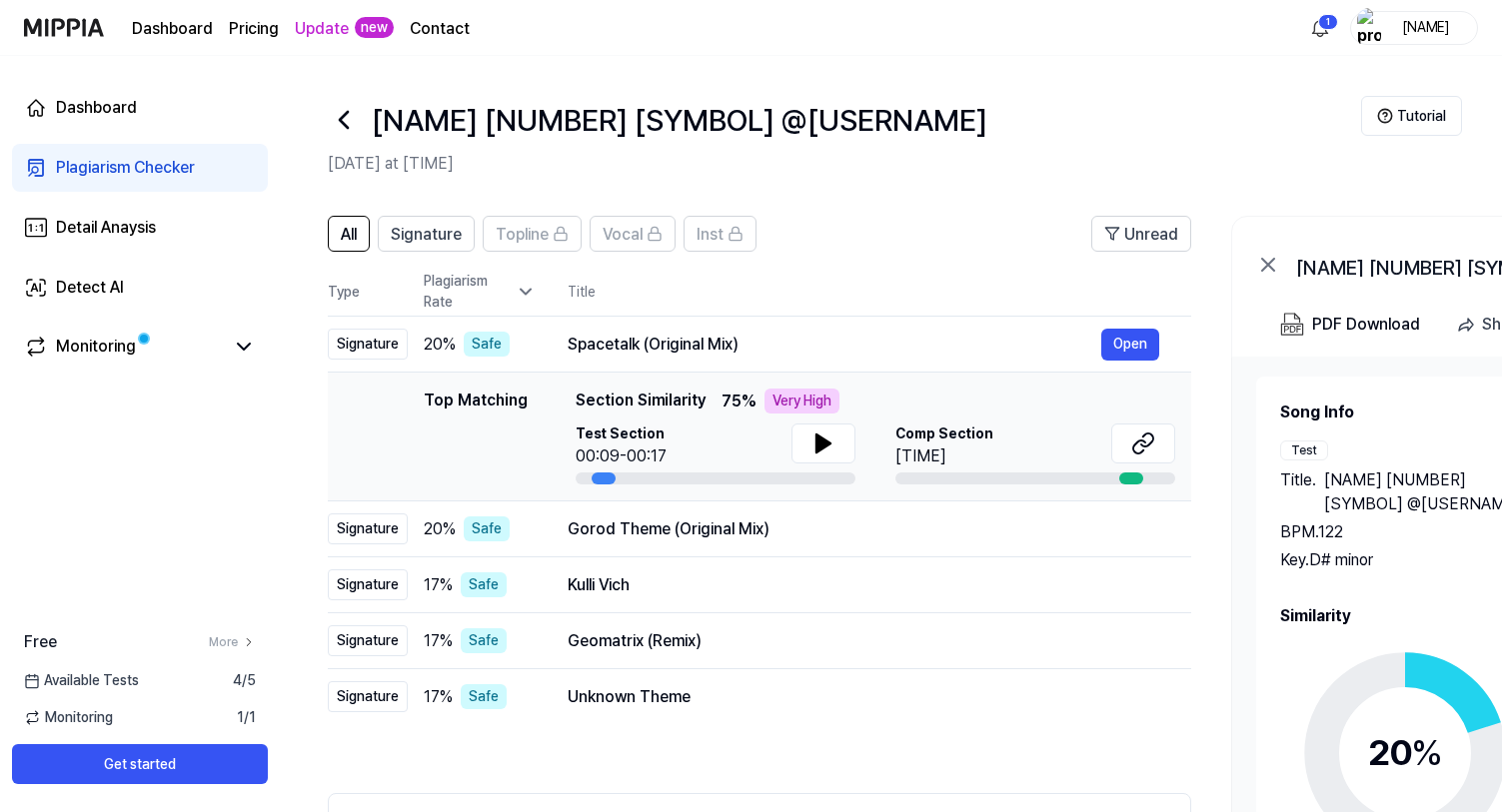 click on "HoesNotValue 123 D#m @elementrybeats" at bounding box center (844, 120) 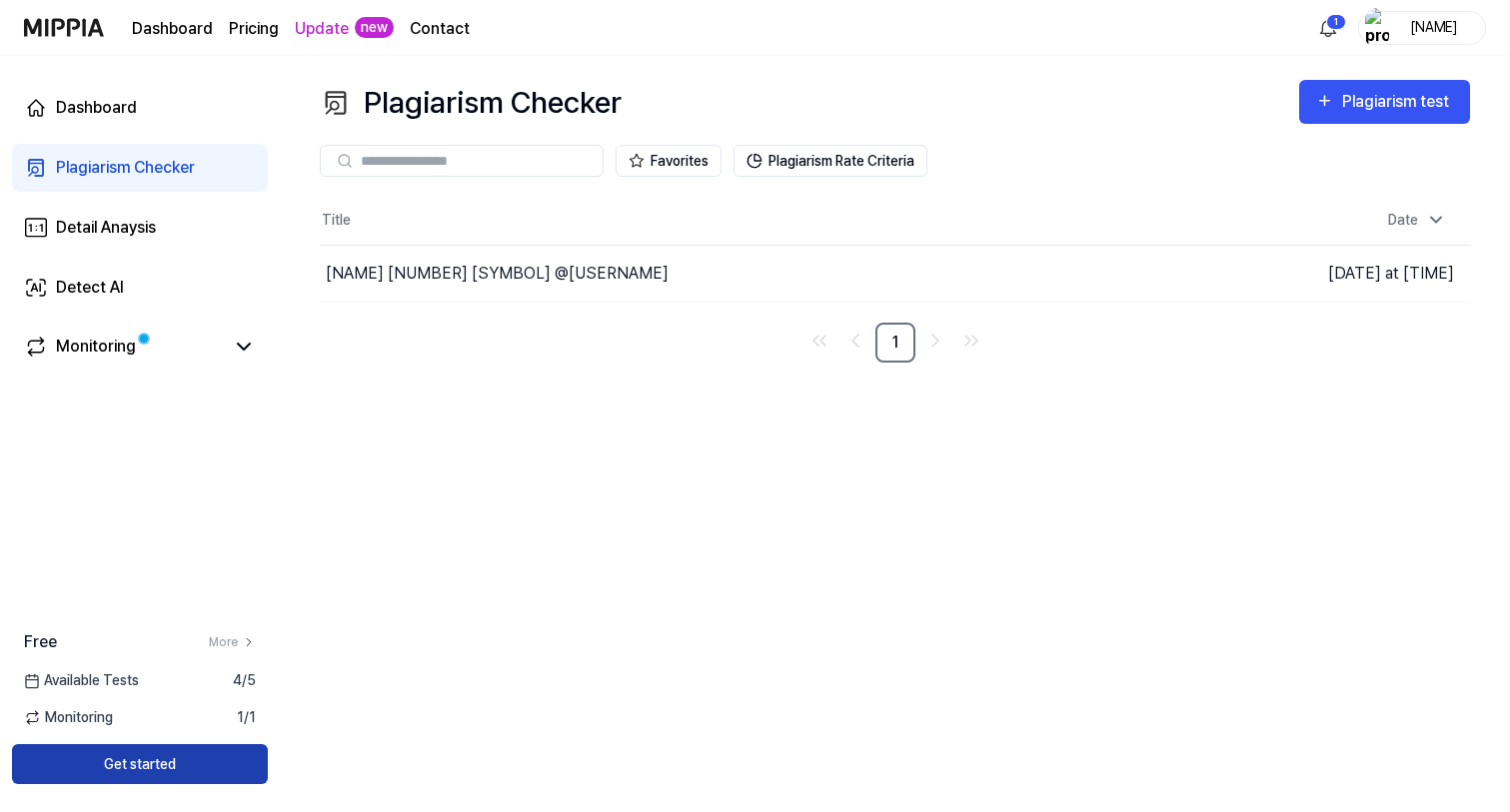 click on "Get started" at bounding box center (140, 764) 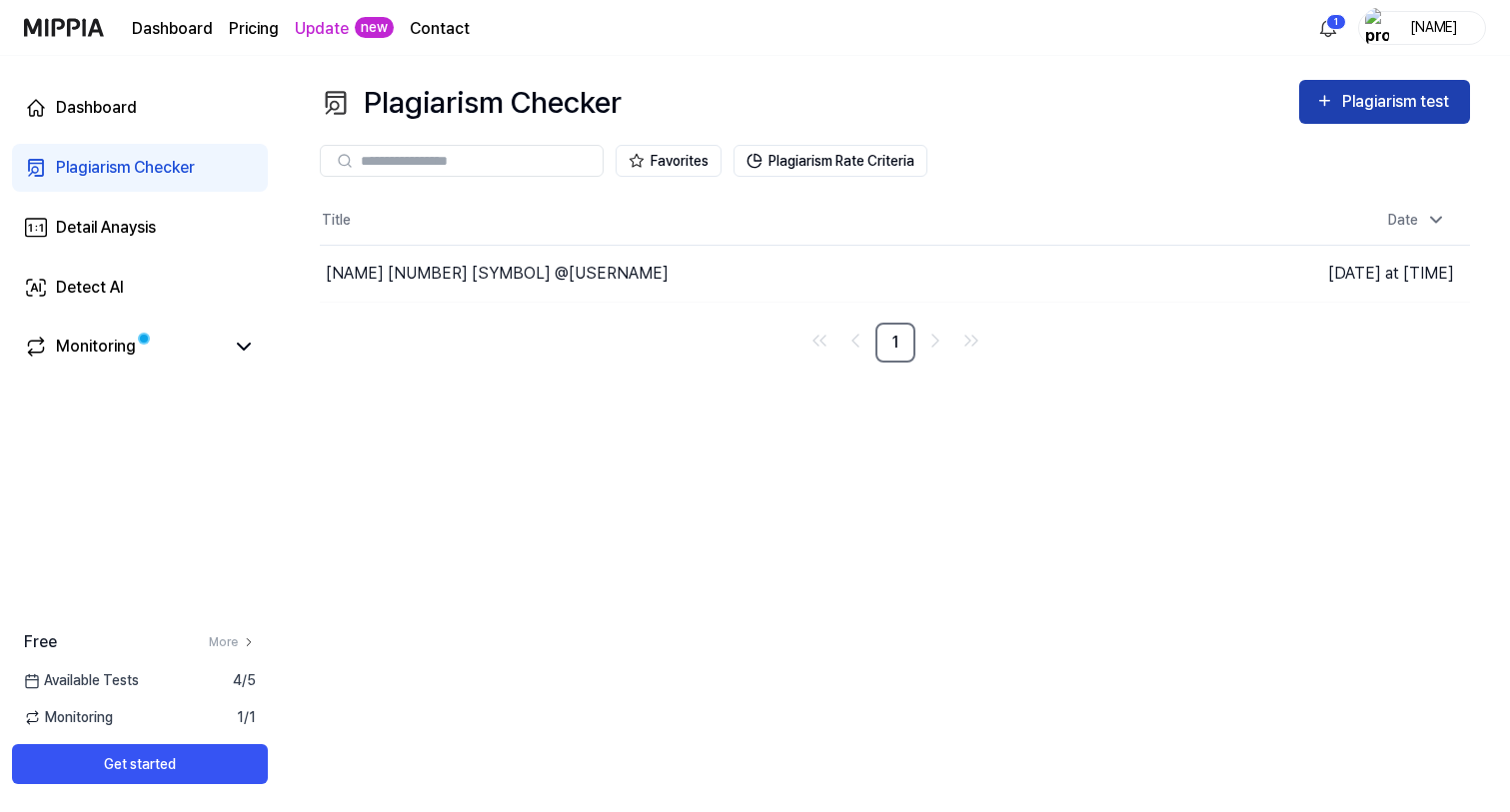 click on "Plagiarism test" at bounding box center [1384, 102] 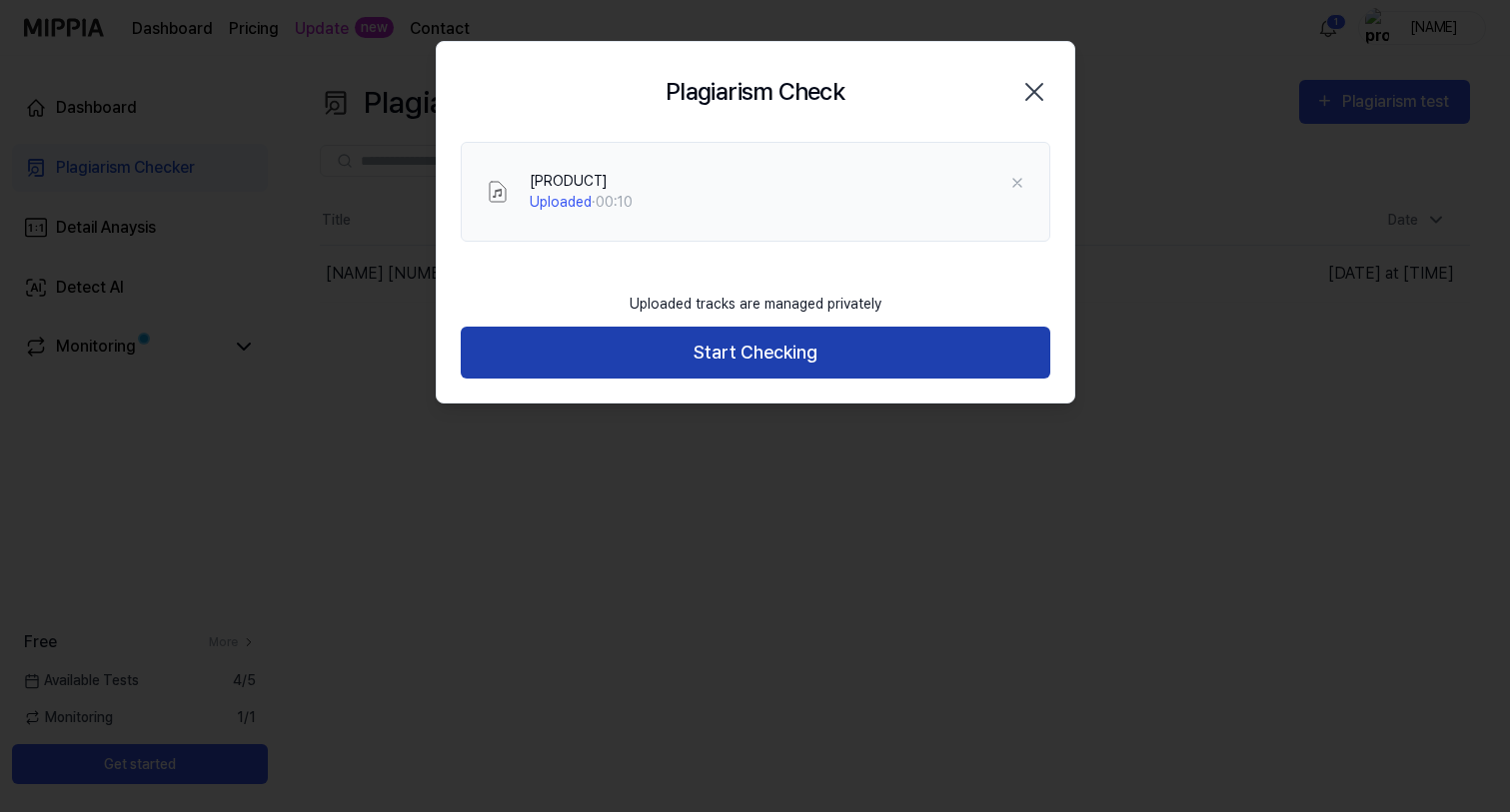 drag, startPoint x: 829, startPoint y: 363, endPoint x: 839, endPoint y: 348, distance: 18.027756 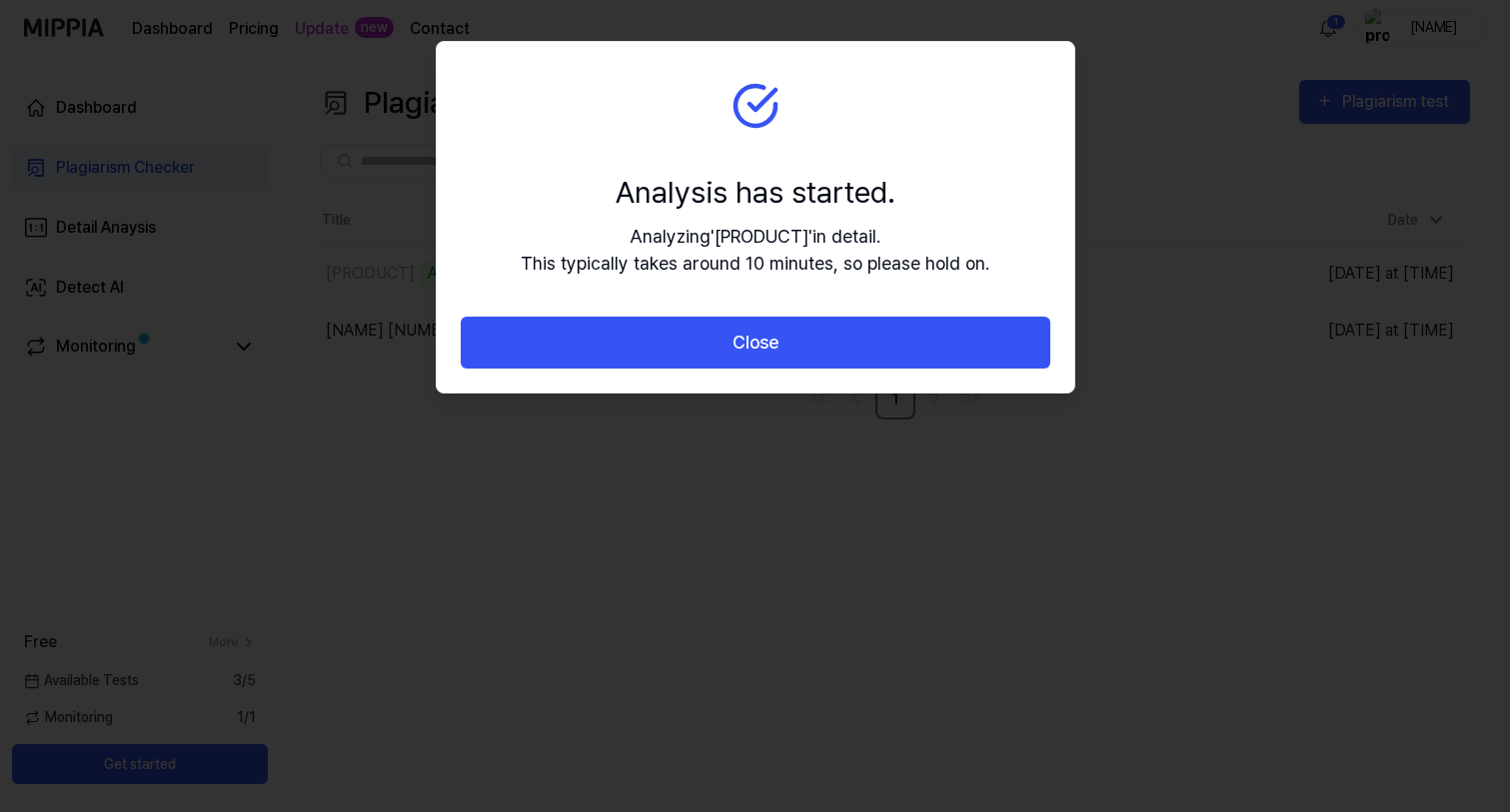 click on "Close" at bounding box center [755, 343] 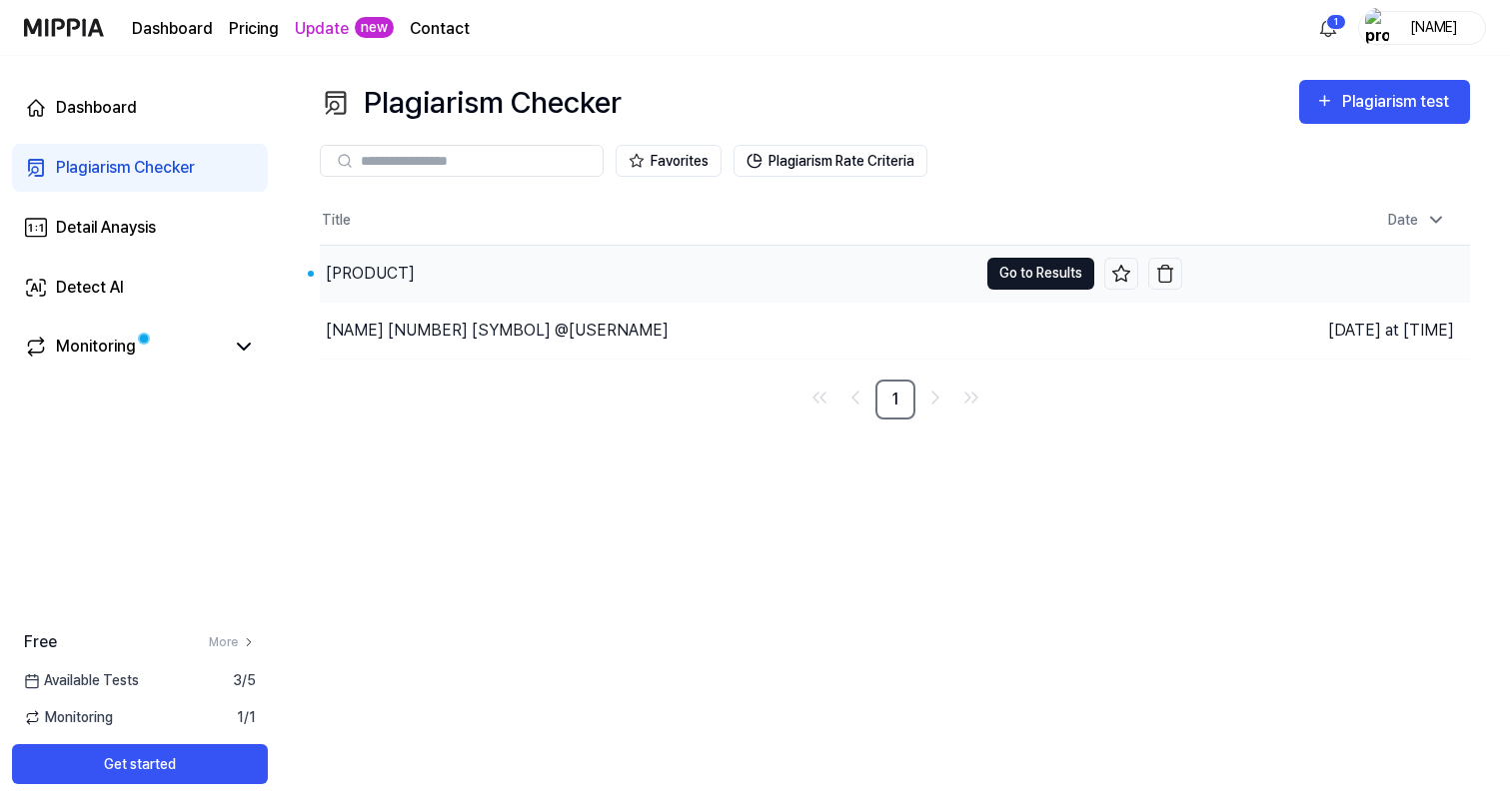 click on "Go to Results" at bounding box center [1040, 274] 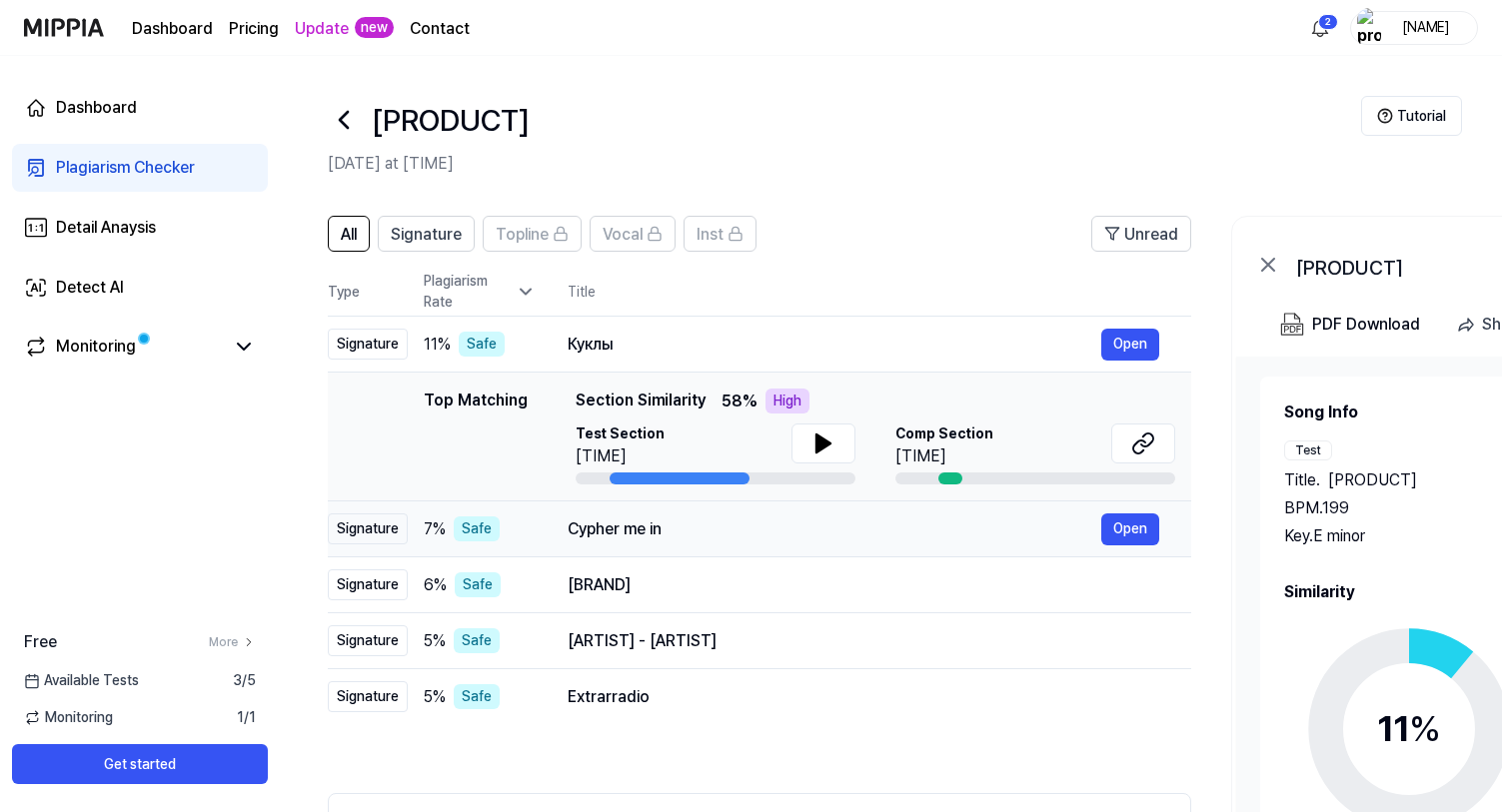 drag, startPoint x: 572, startPoint y: 527, endPoint x: 666, endPoint y: 525, distance: 94.02127 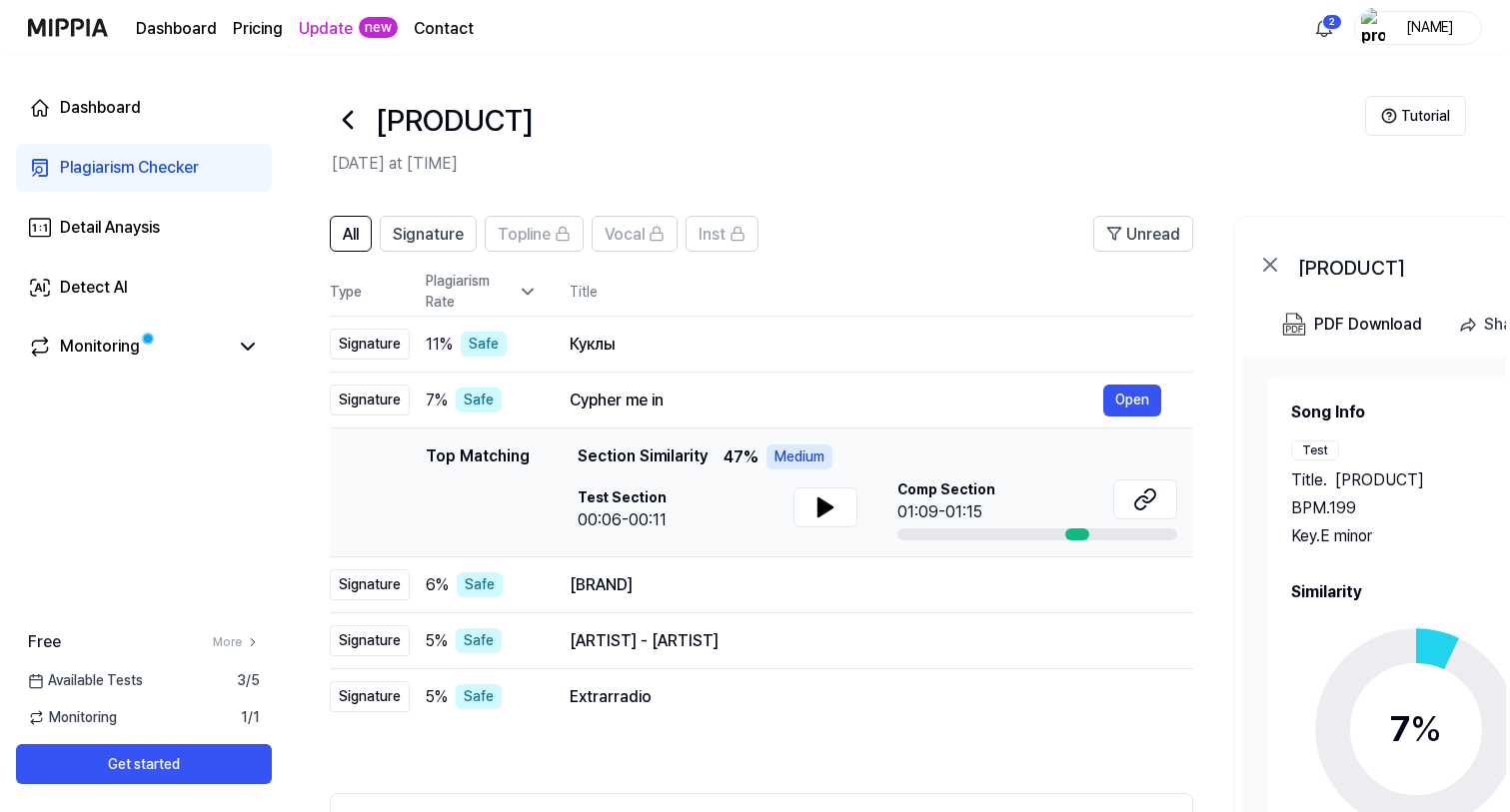 scroll, scrollTop: 0, scrollLeft: 0, axis: both 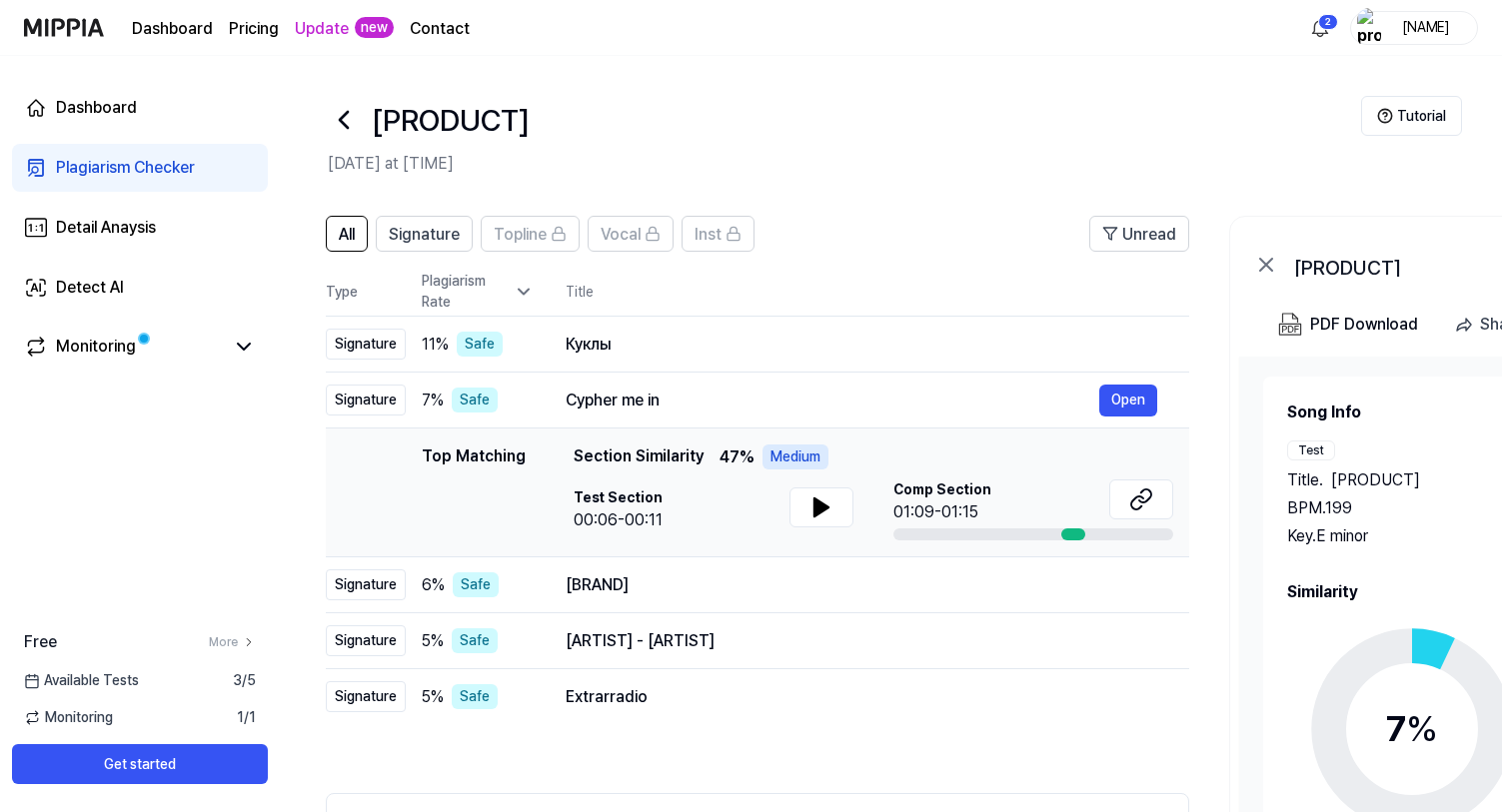 click 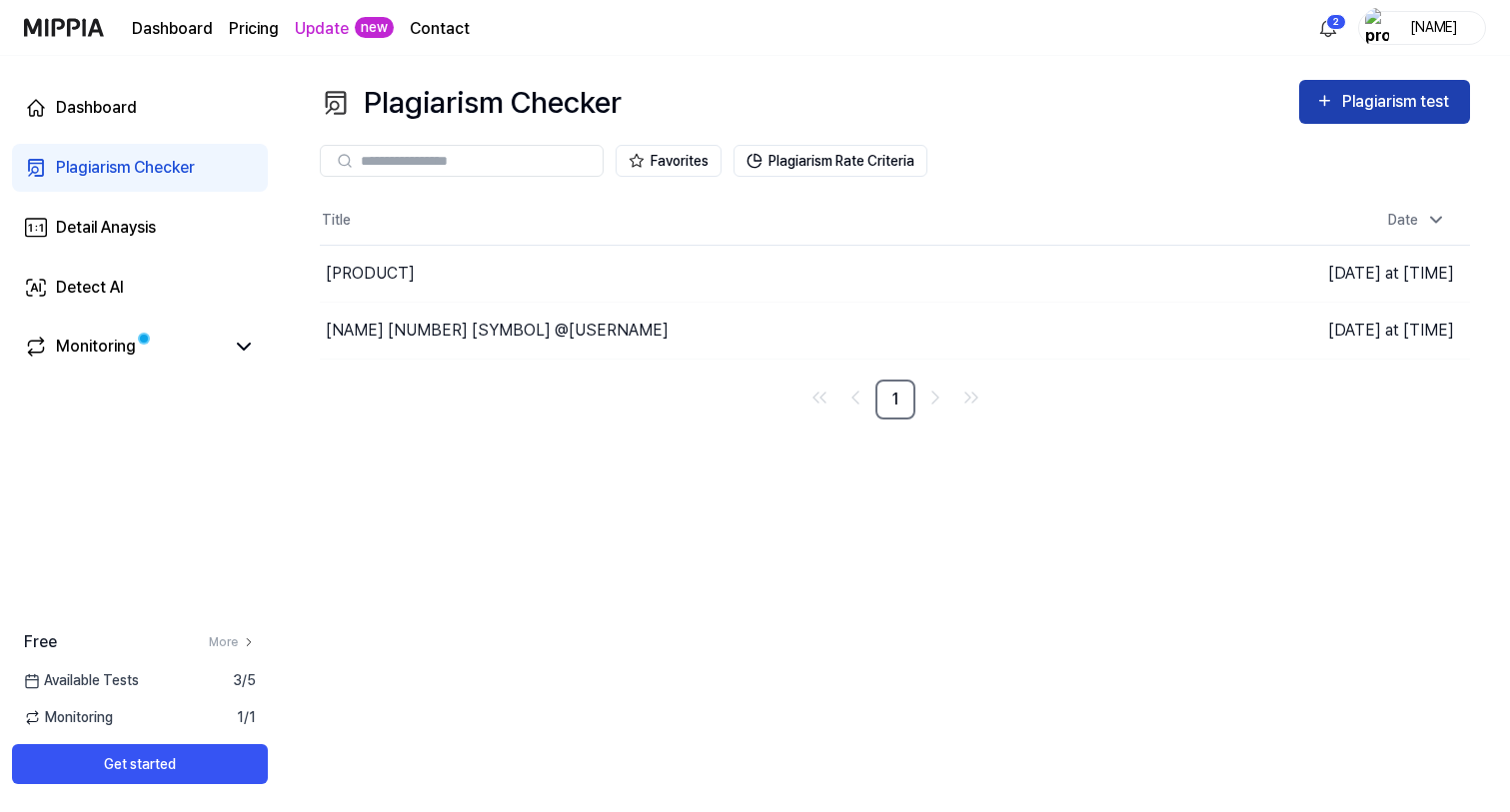 click on "Plagiarism test" at bounding box center [1398, 102] 